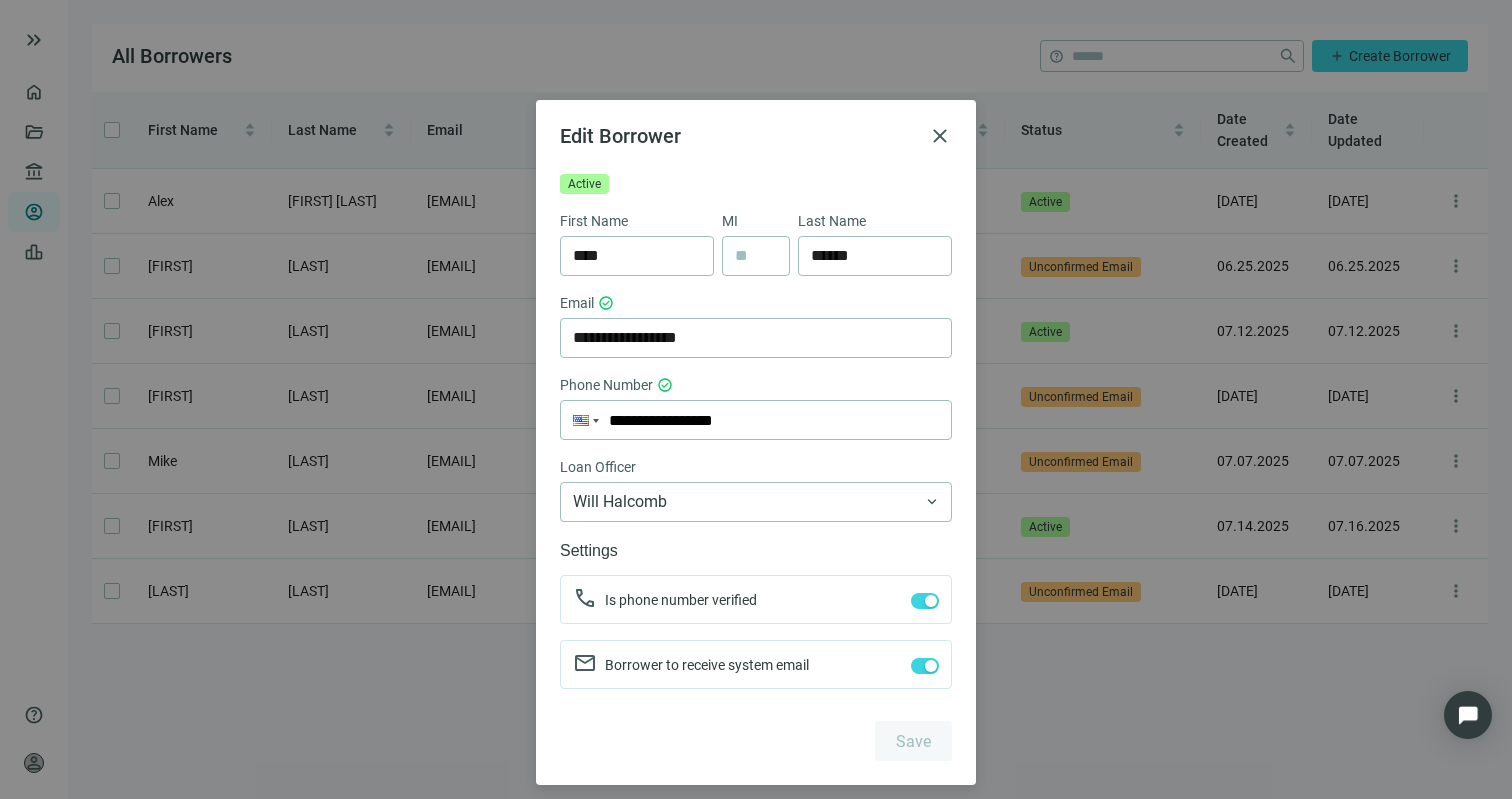 scroll, scrollTop: 0, scrollLeft: 0, axis: both 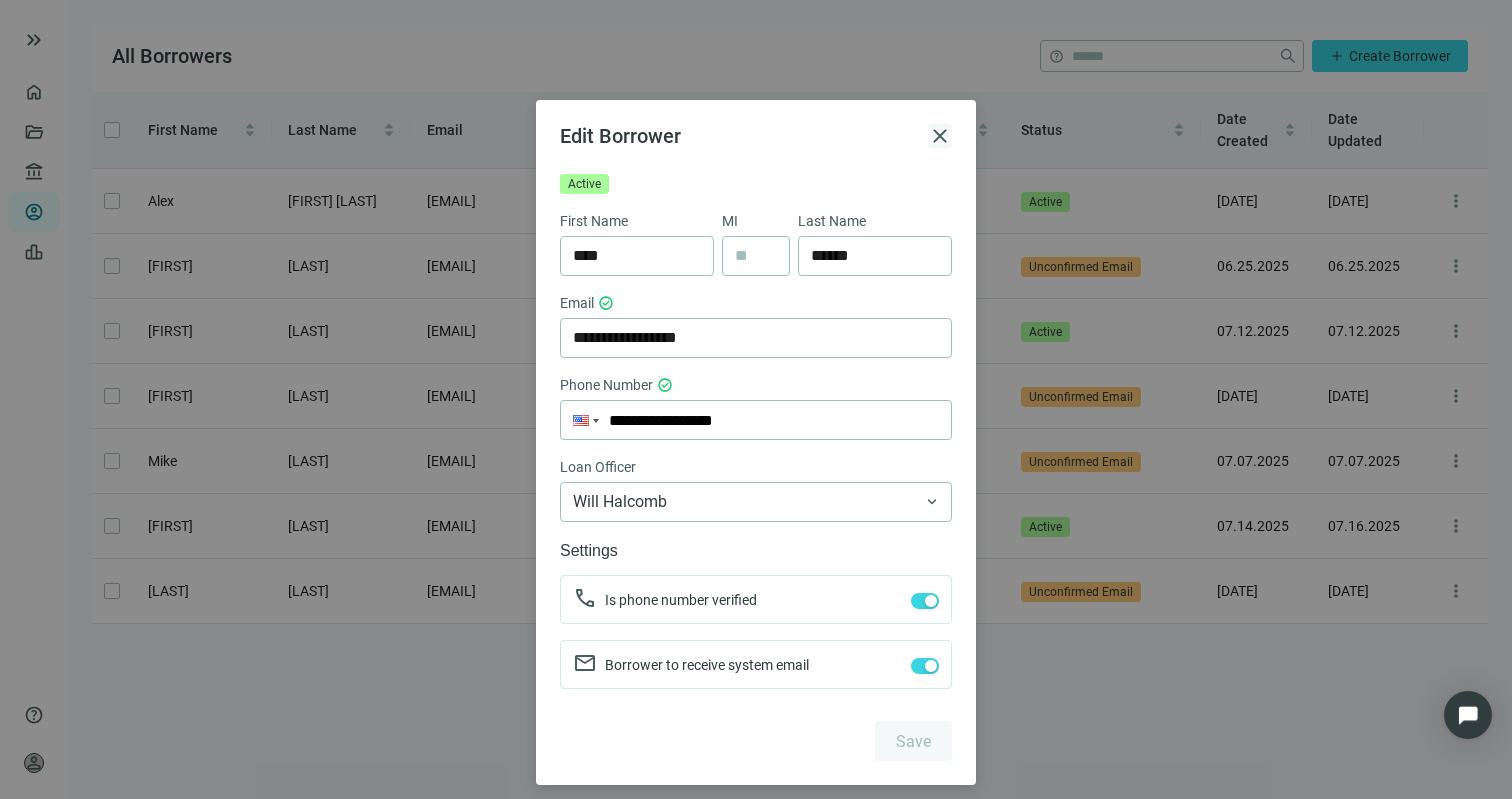 click on "close" at bounding box center (940, 136) 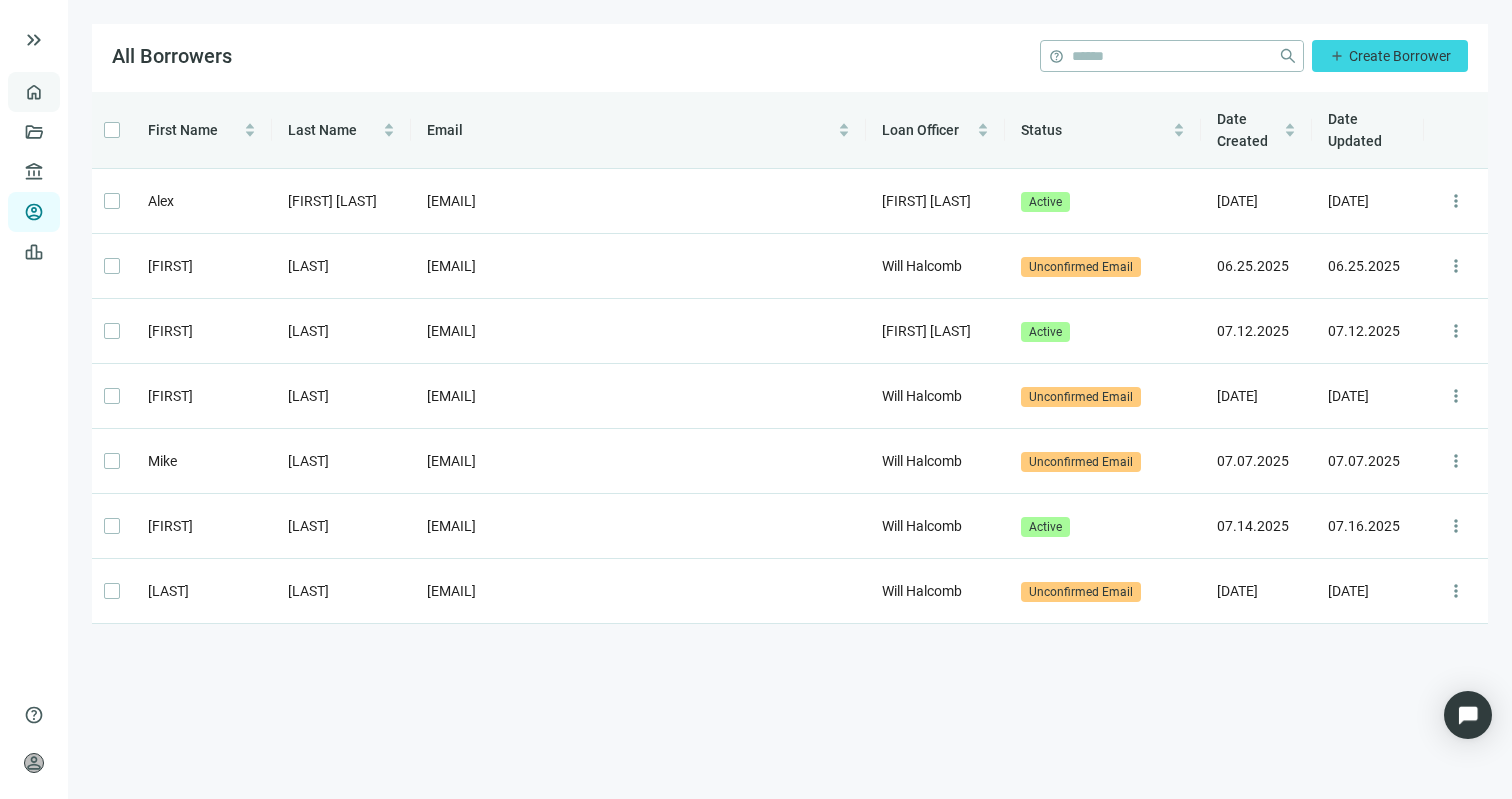 click on "Overview" at bounding box center [79, 92] 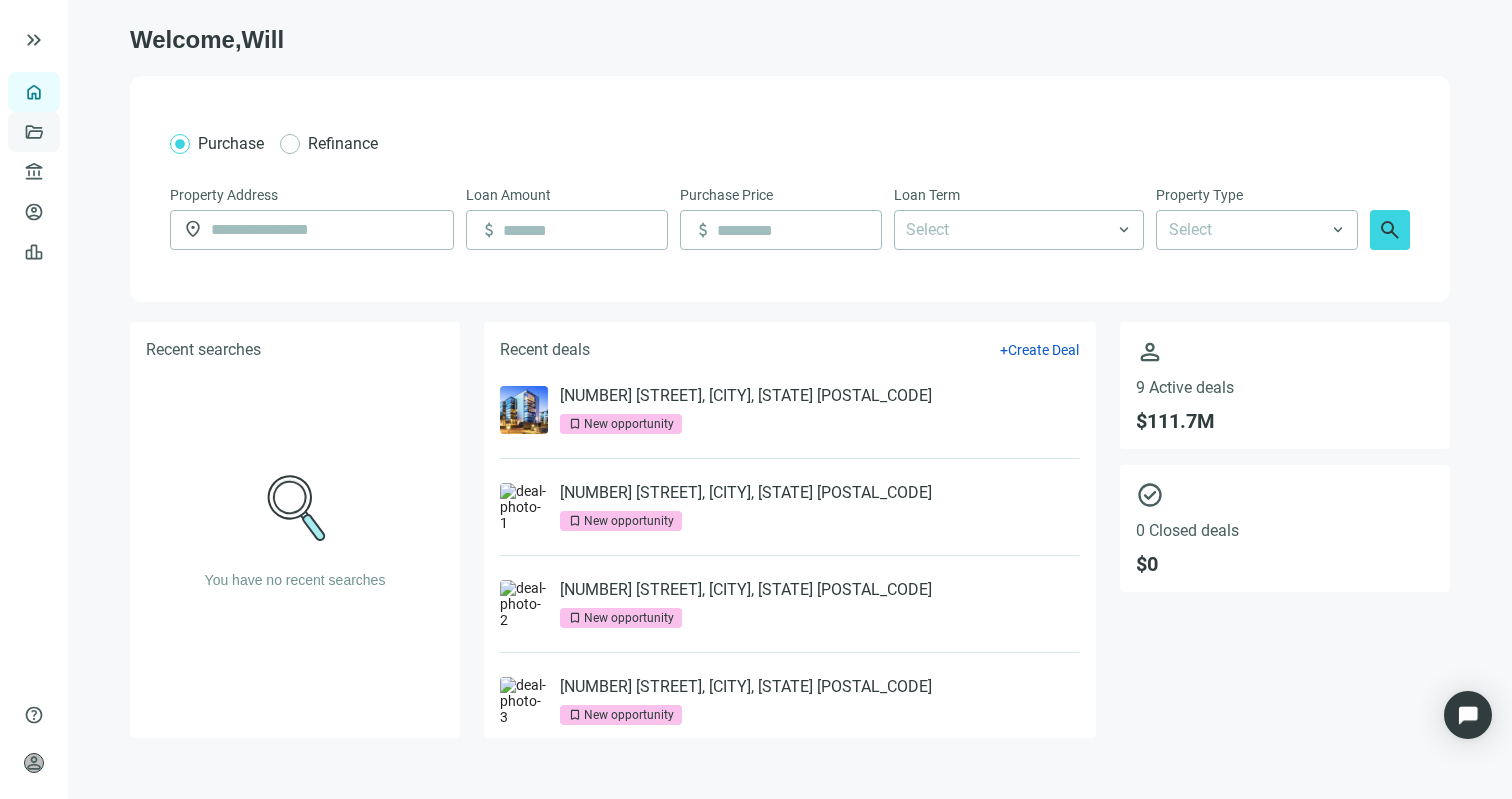 click on "Deals" at bounding box center [68, 132] 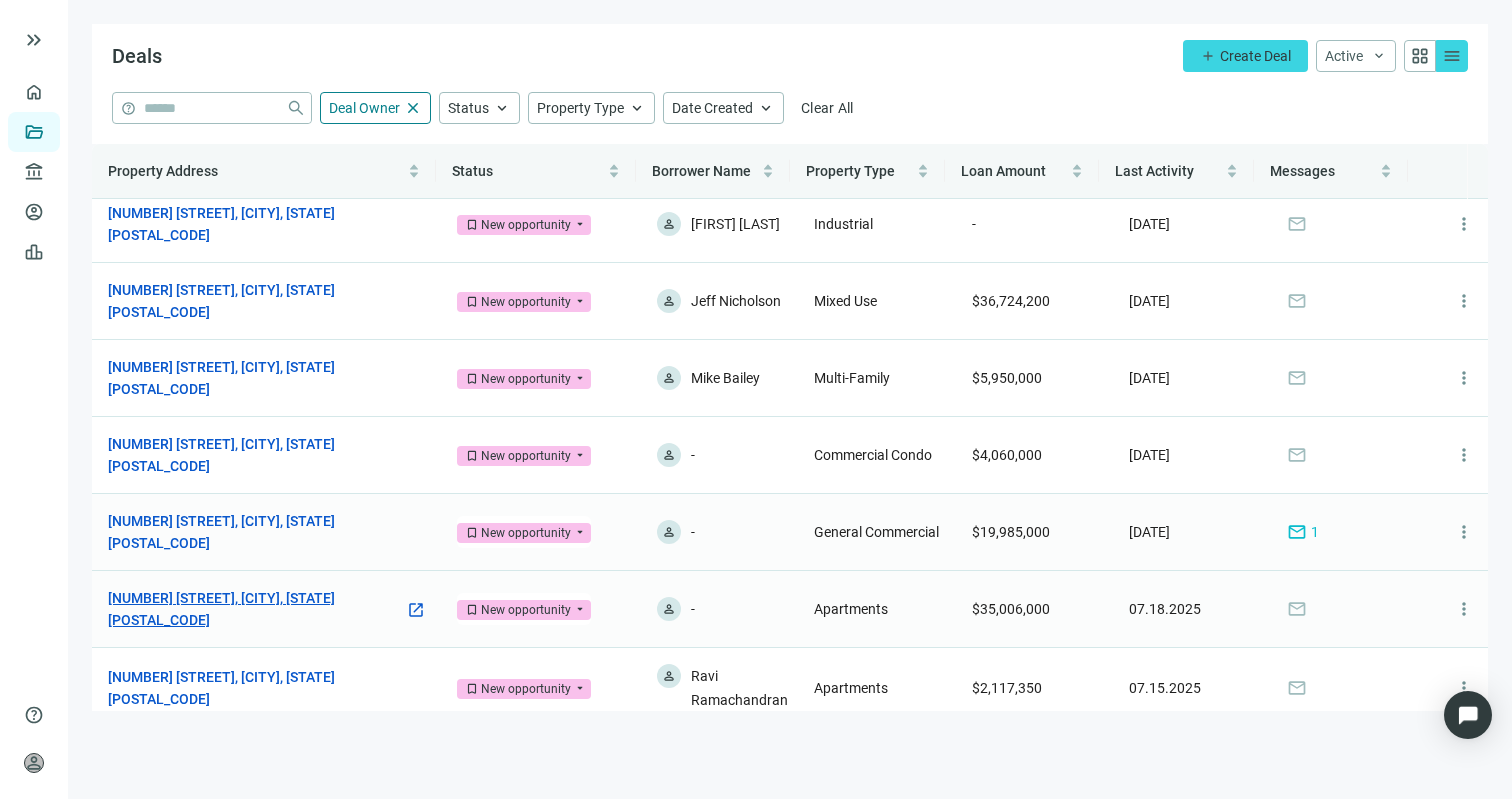 scroll, scrollTop: 7, scrollLeft: 0, axis: vertical 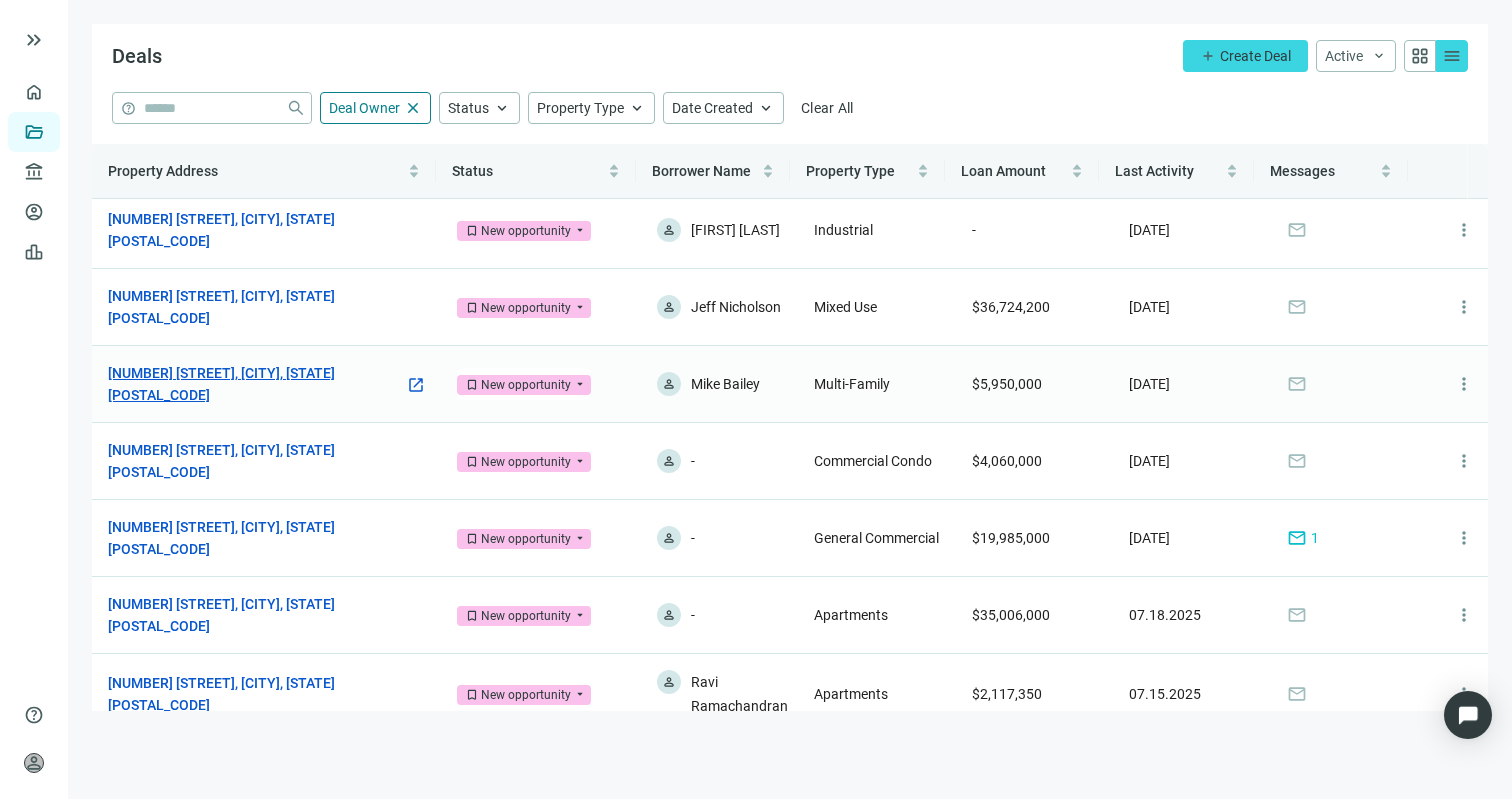 click on "[NUMBER] [STREET], [CITY], [STATE] [POSTAL_CODE]" at bounding box center (256, 384) 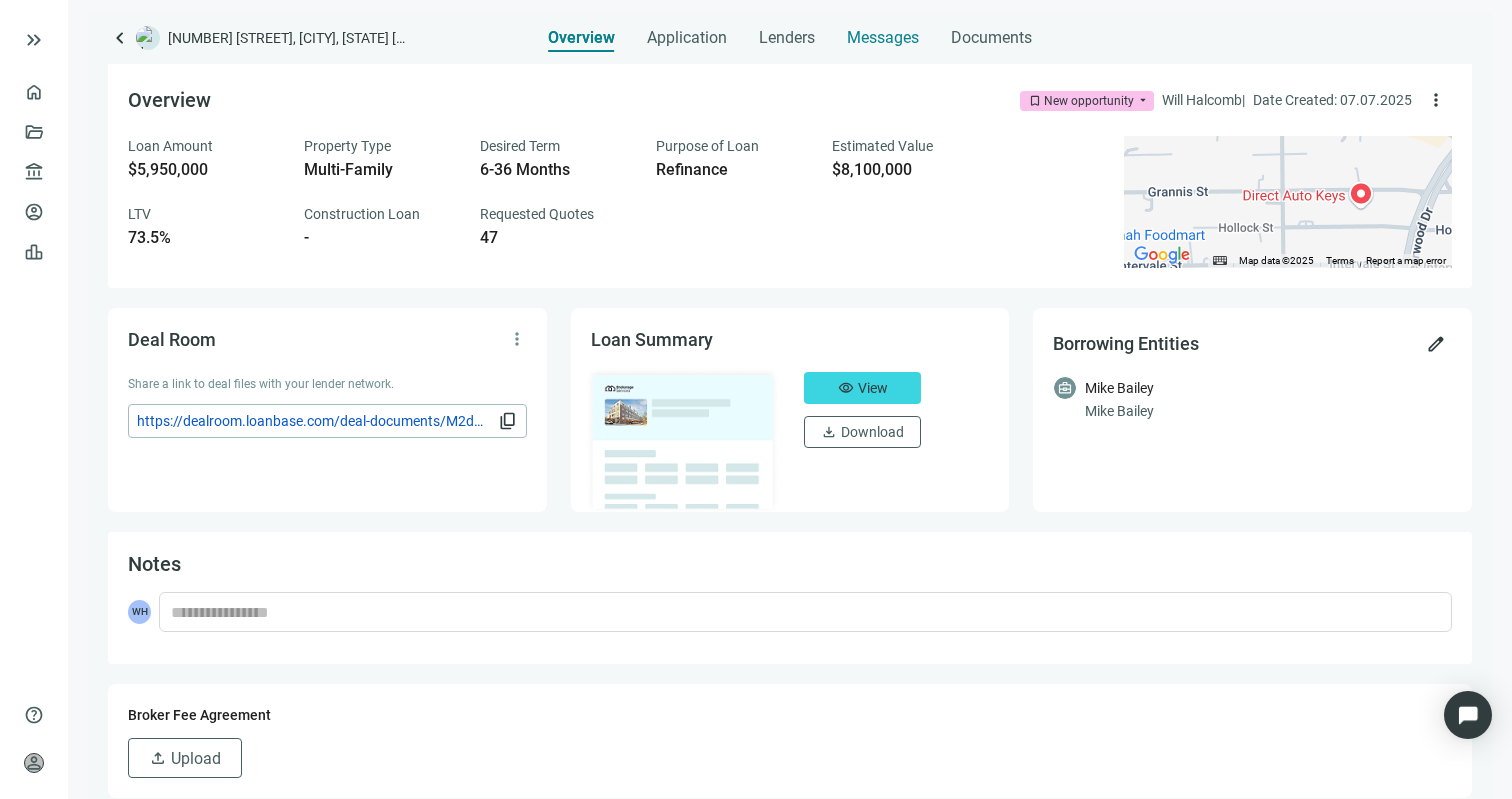 click on "Messages" at bounding box center [883, 37] 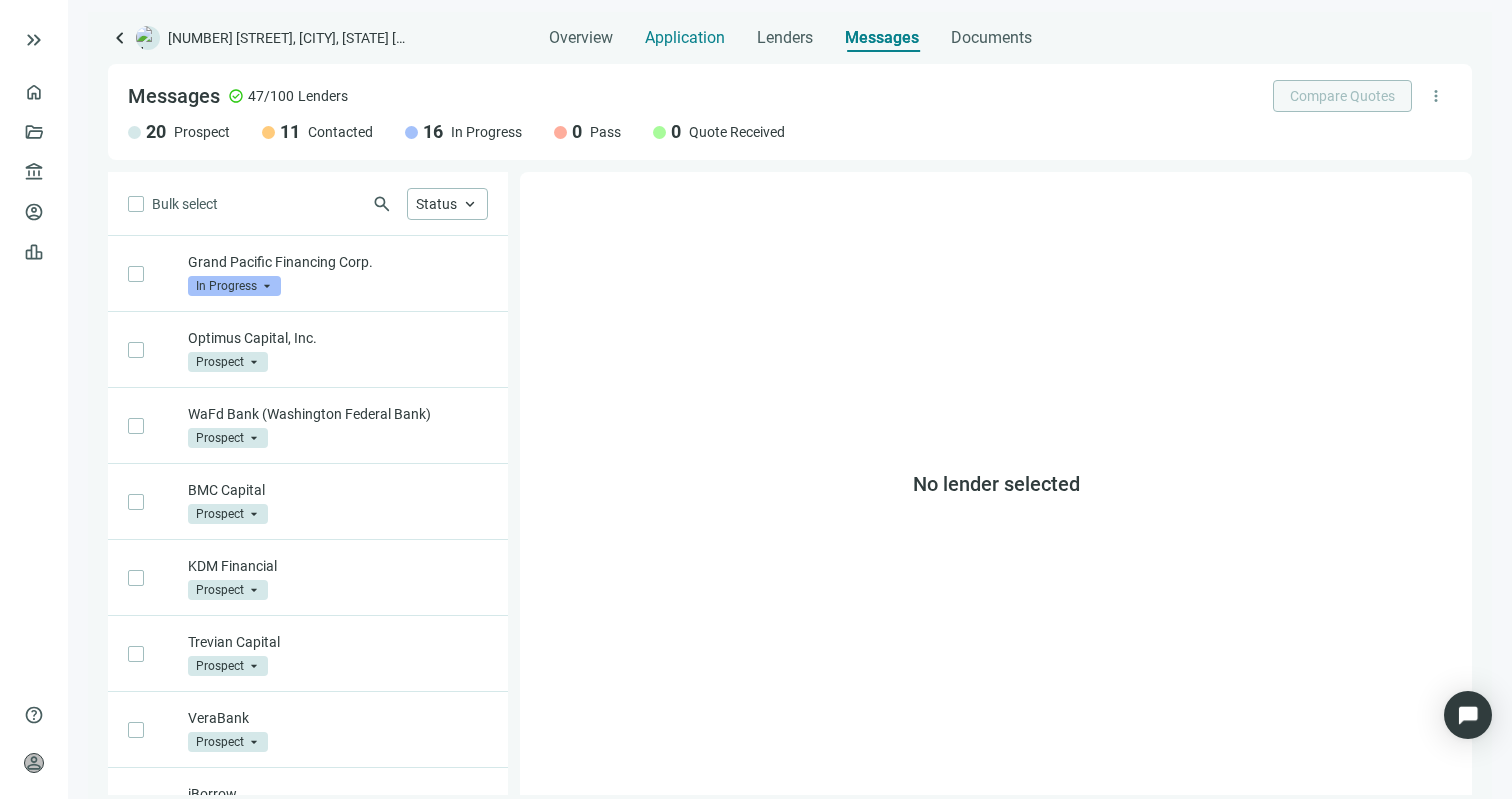 click on "Application" at bounding box center (685, 38) 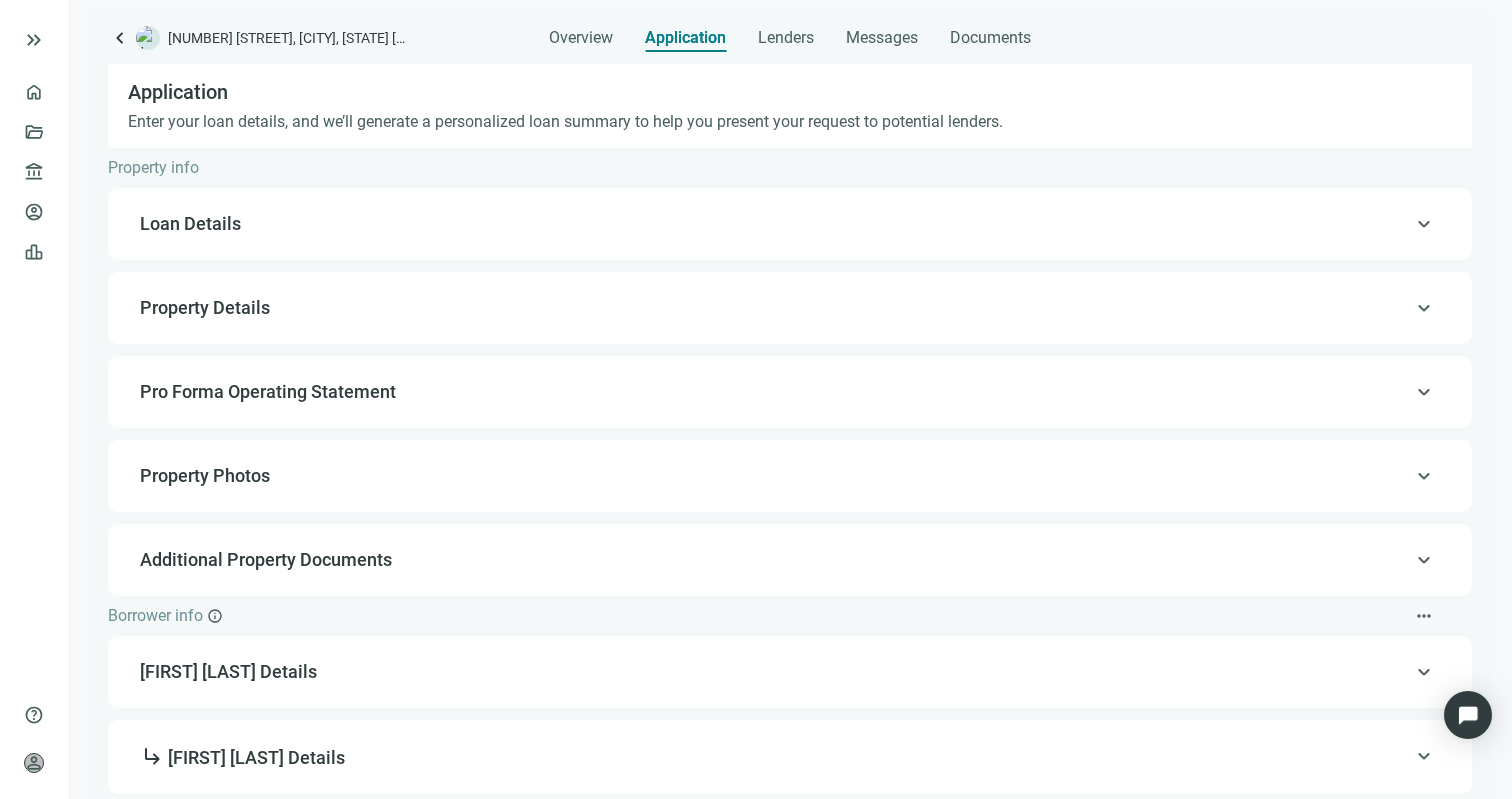 scroll, scrollTop: 78, scrollLeft: 0, axis: vertical 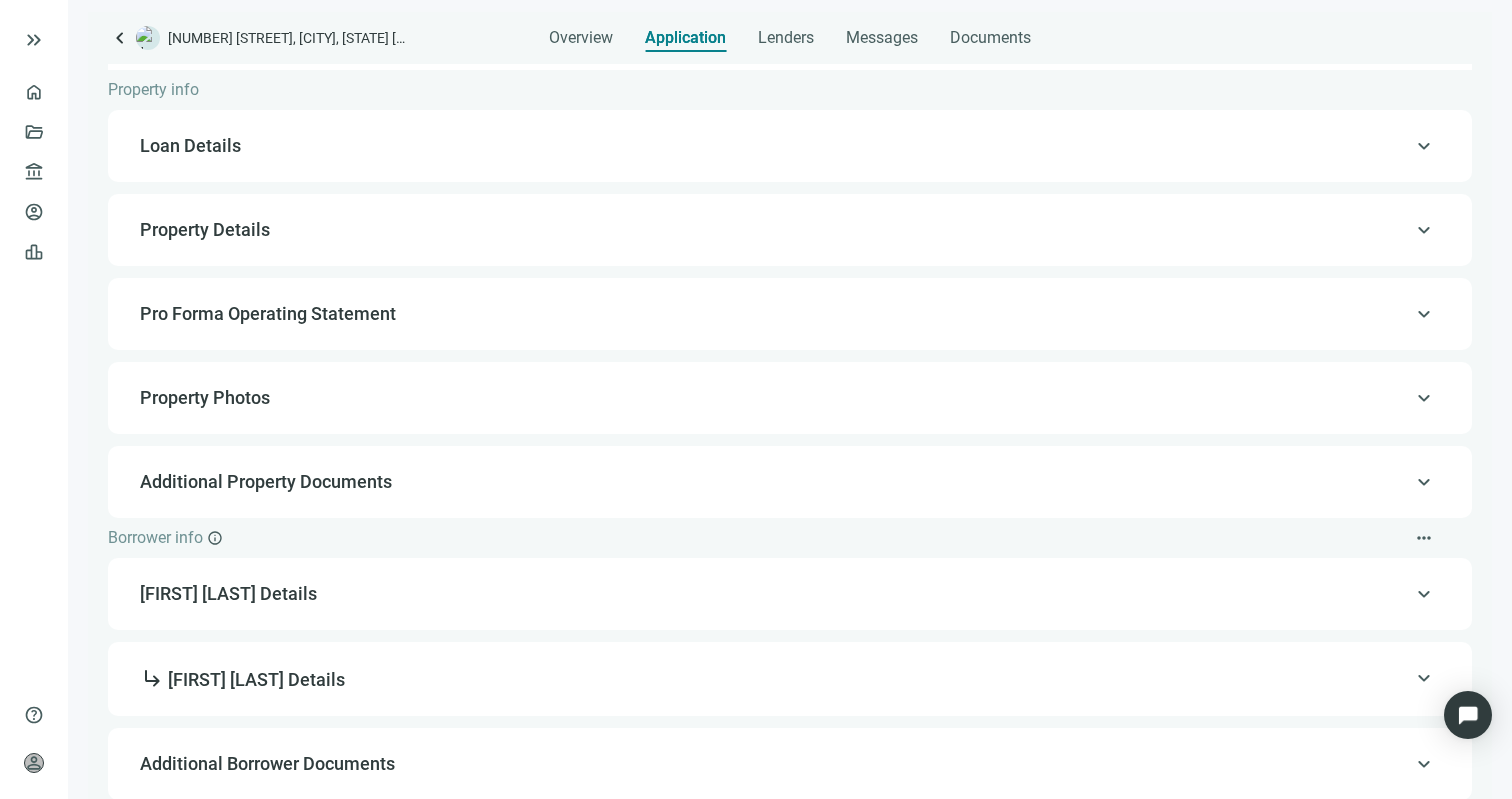 click on "Additional Property Documents" at bounding box center [788, 482] 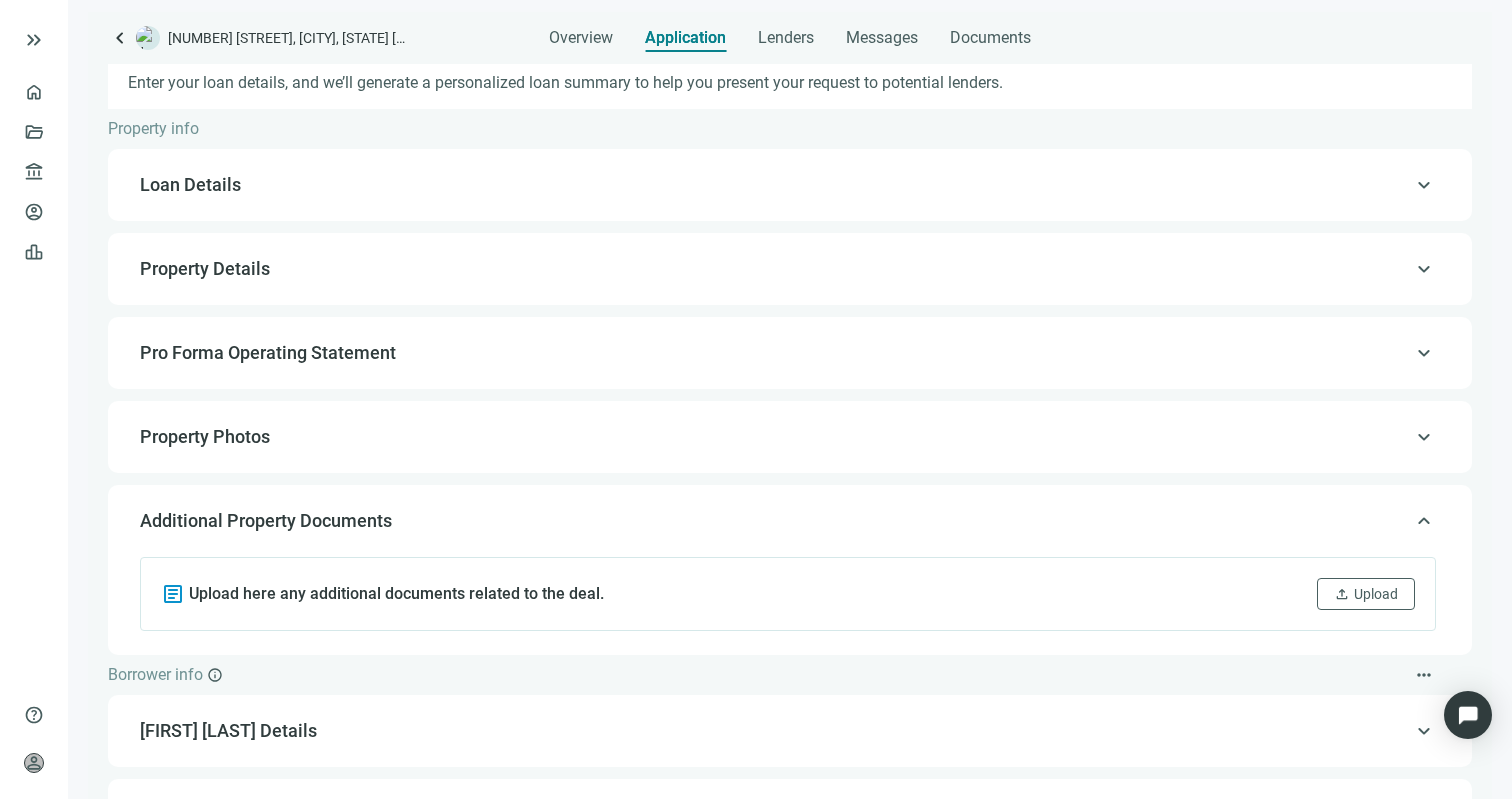 scroll, scrollTop: 24, scrollLeft: 0, axis: vertical 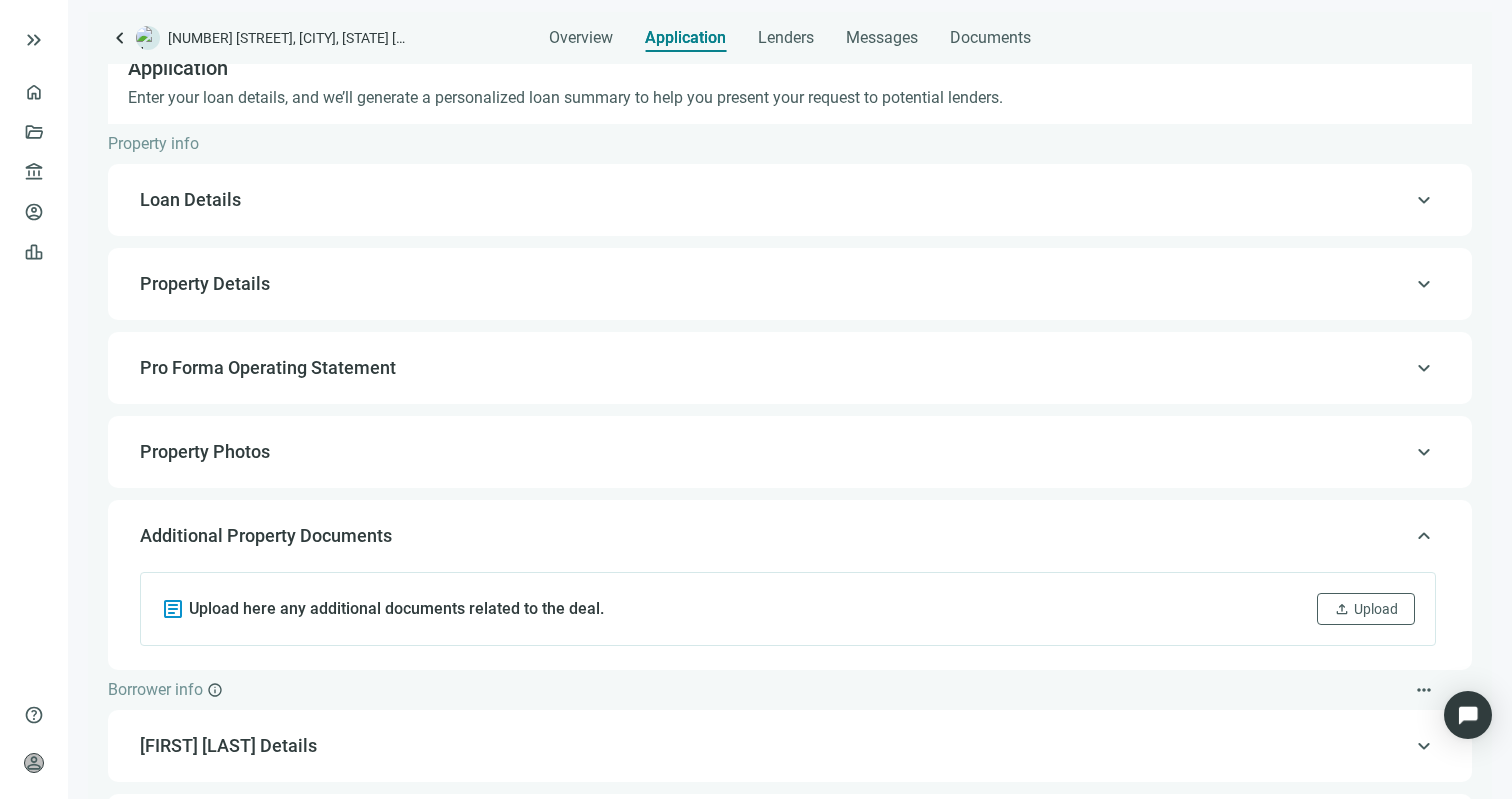 click on "Property Details" at bounding box center [788, 284] 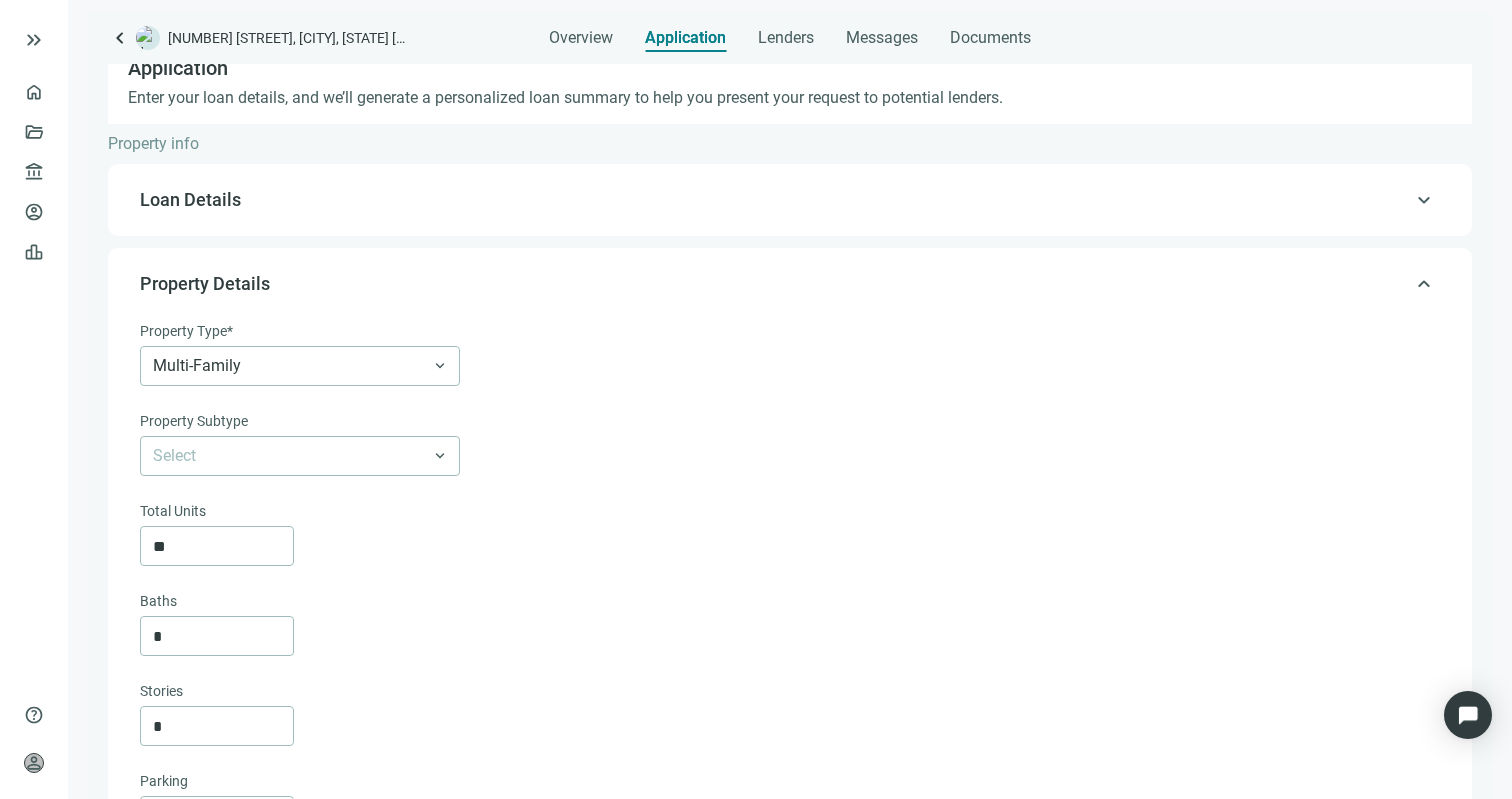 type on "**********" 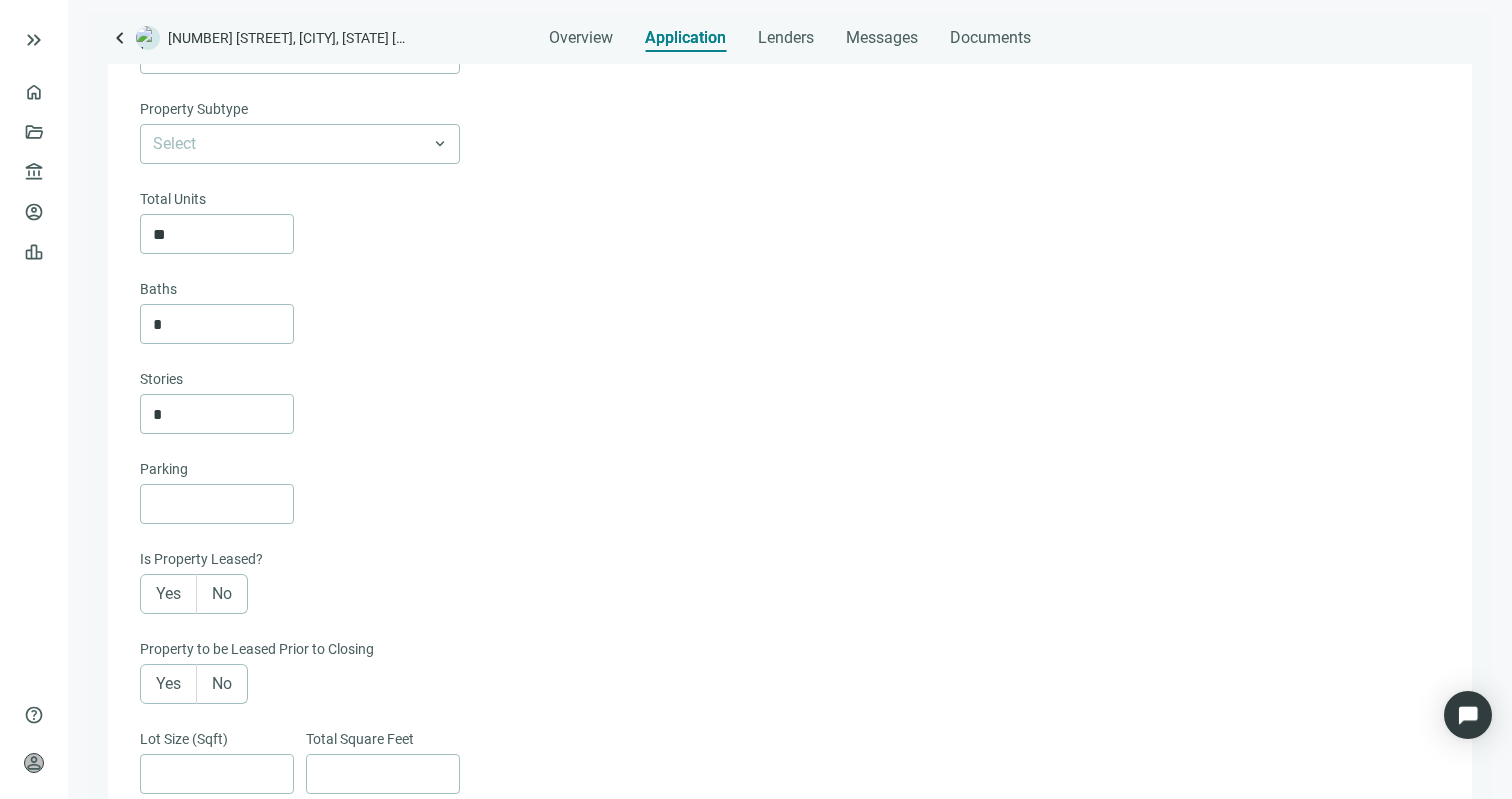 scroll, scrollTop: 0, scrollLeft: 0, axis: both 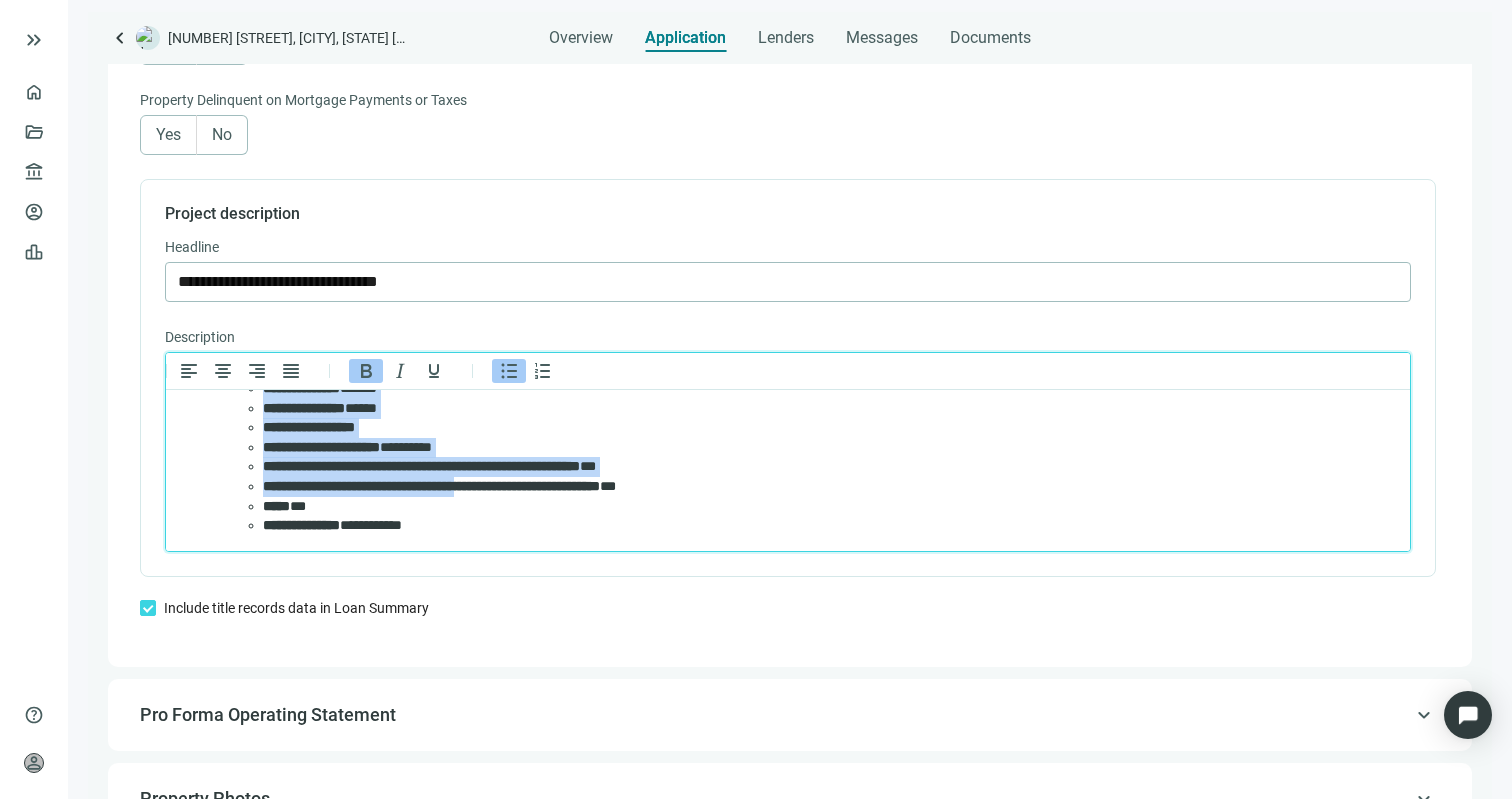 drag, startPoint x: 437, startPoint y: 464, endPoint x: 499, endPoint y: 490, distance: 67.23094 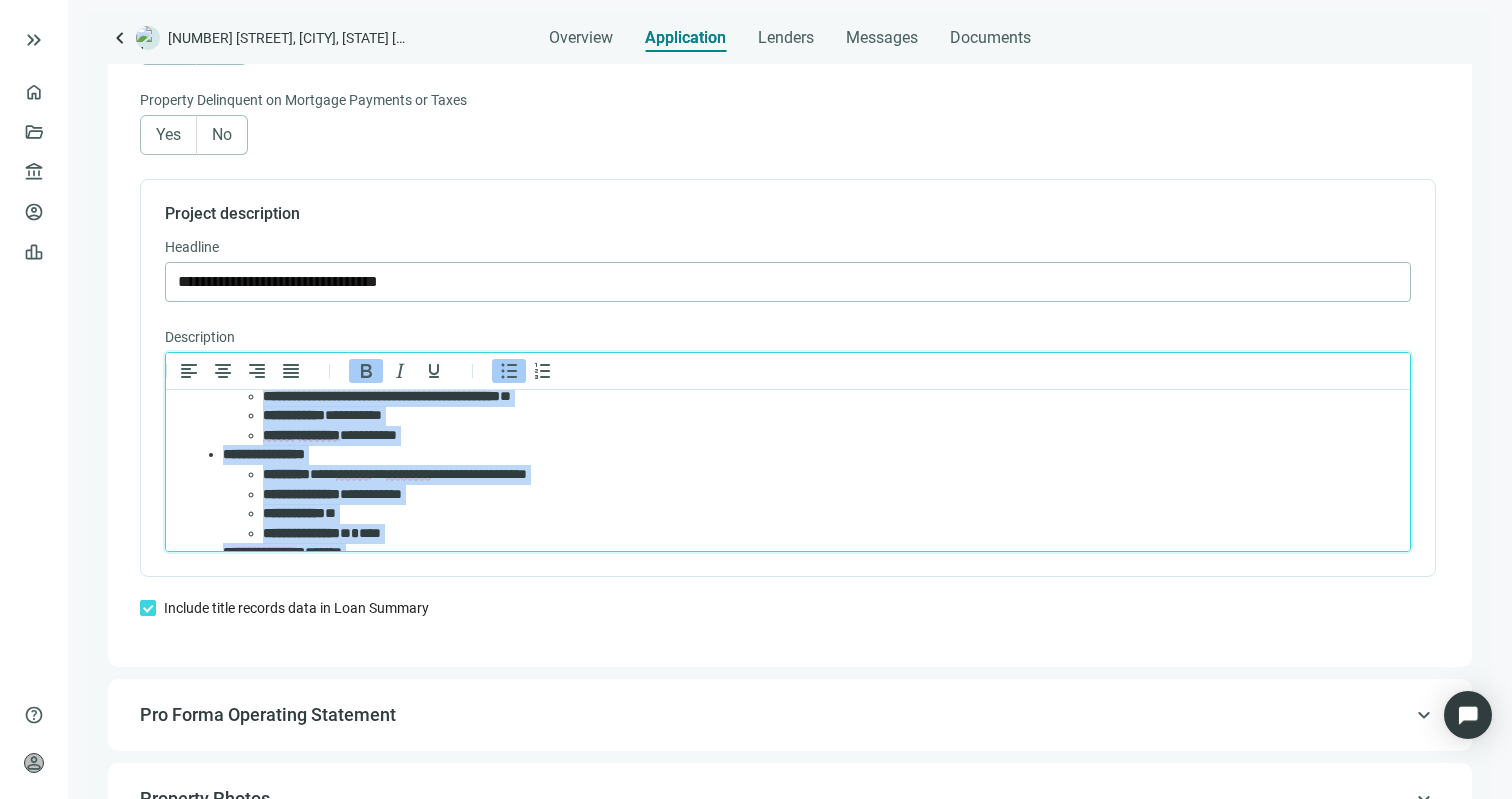 scroll, scrollTop: 219, scrollLeft: 0, axis: vertical 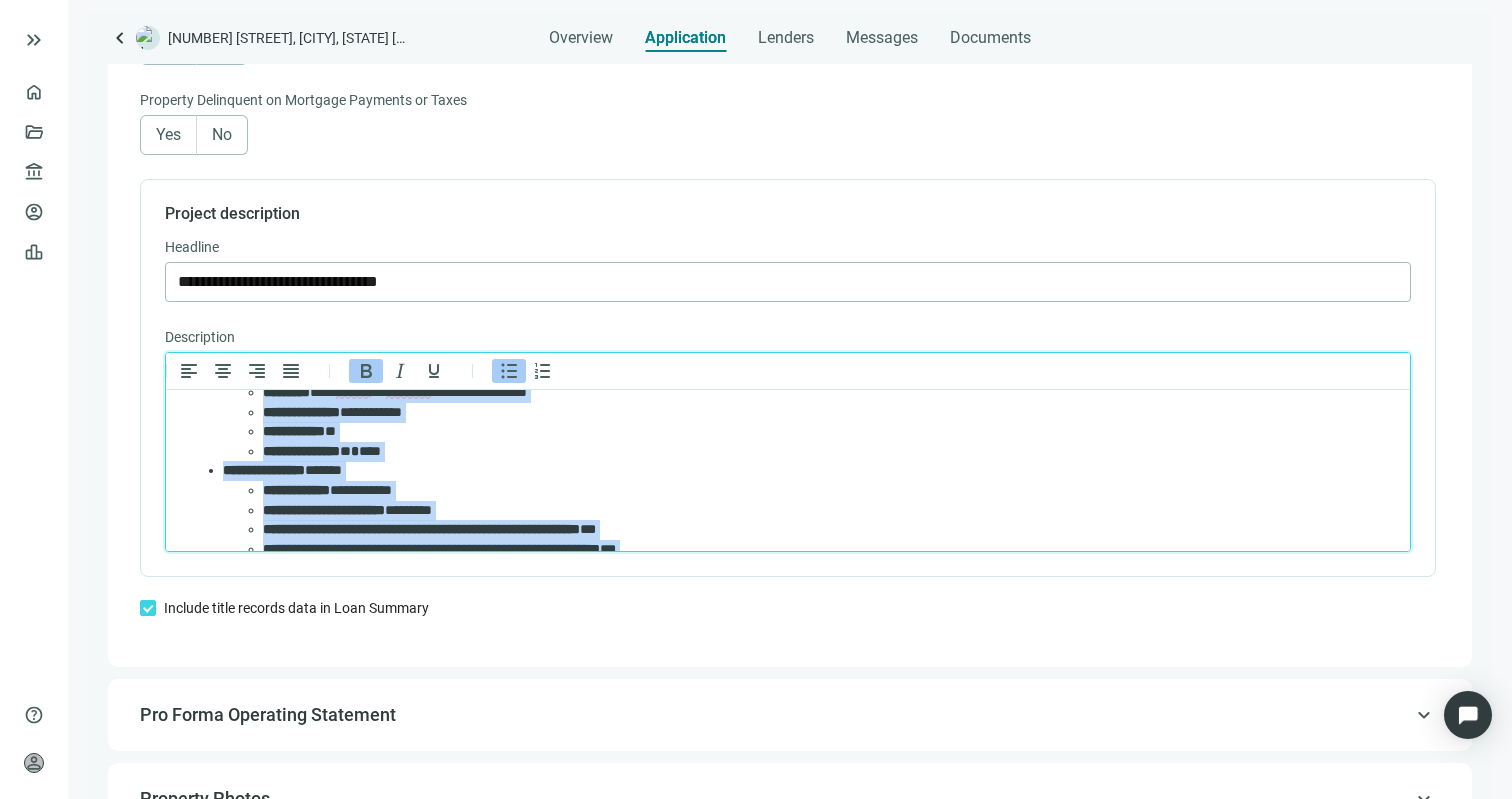 click on "[FIRST] [LAST]" at bounding box center (818, 491) 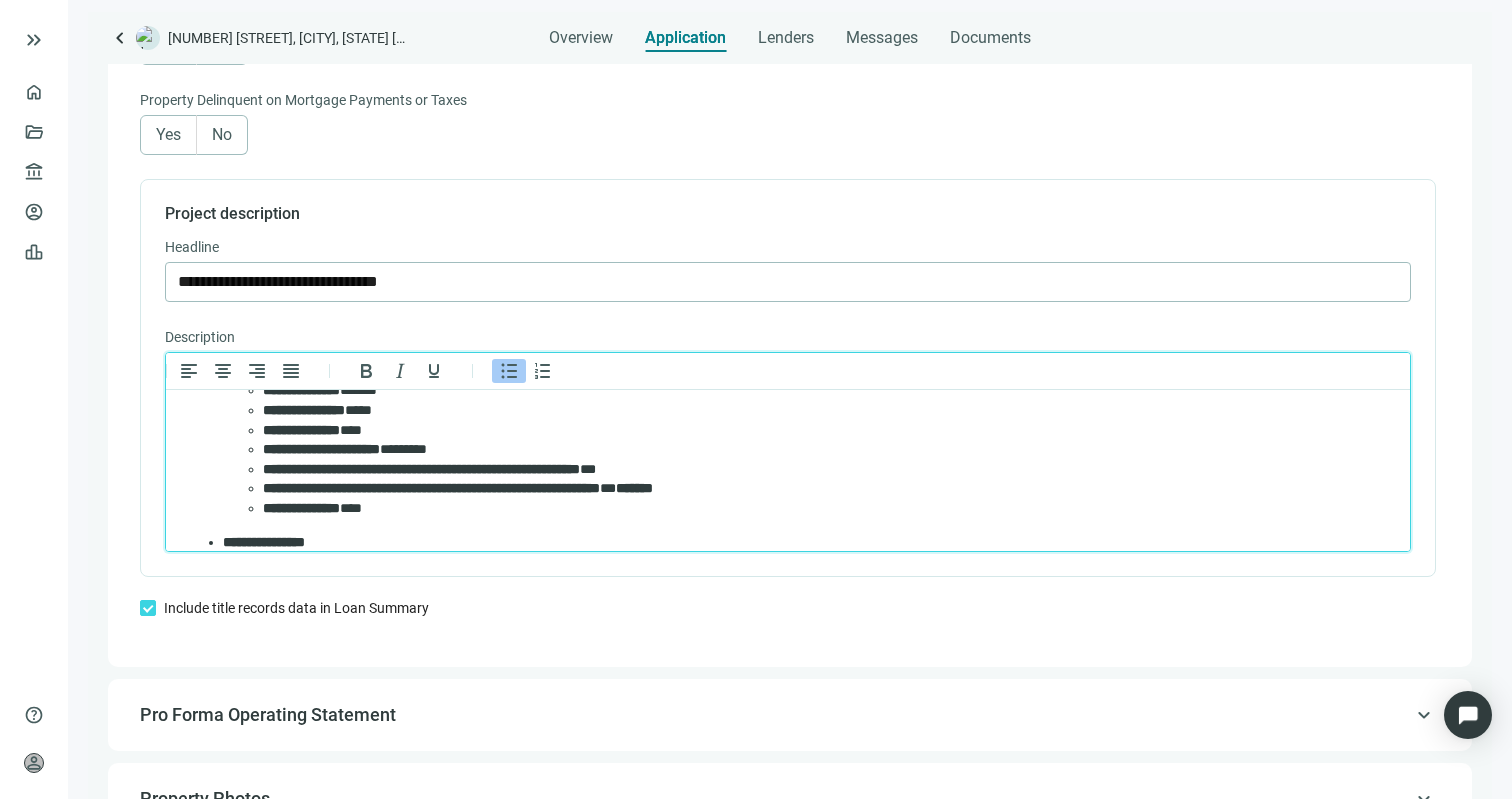 scroll, scrollTop: 794, scrollLeft: 0, axis: vertical 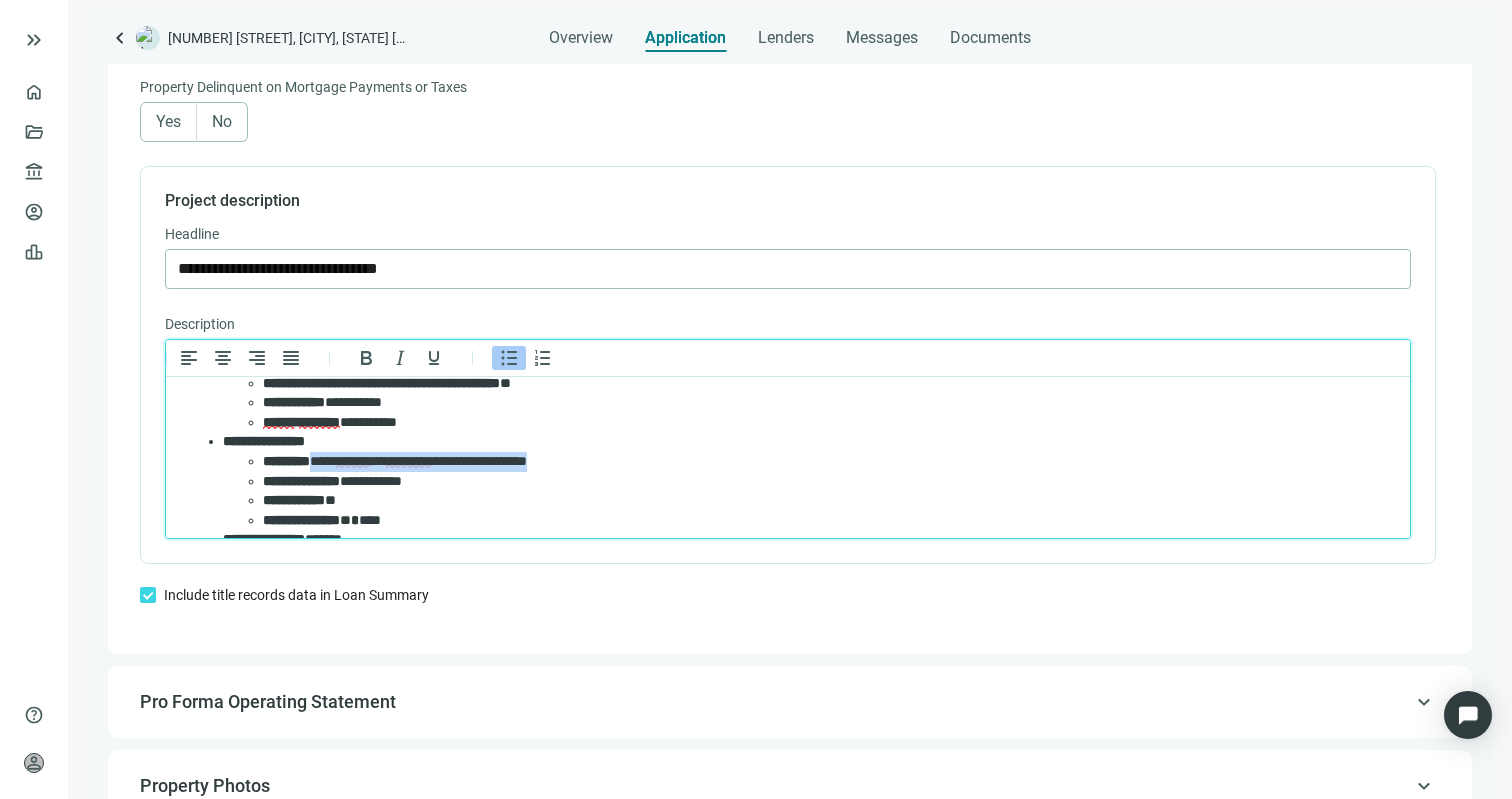drag, startPoint x: 623, startPoint y: 460, endPoint x: 324, endPoint y: 462, distance: 299.00668 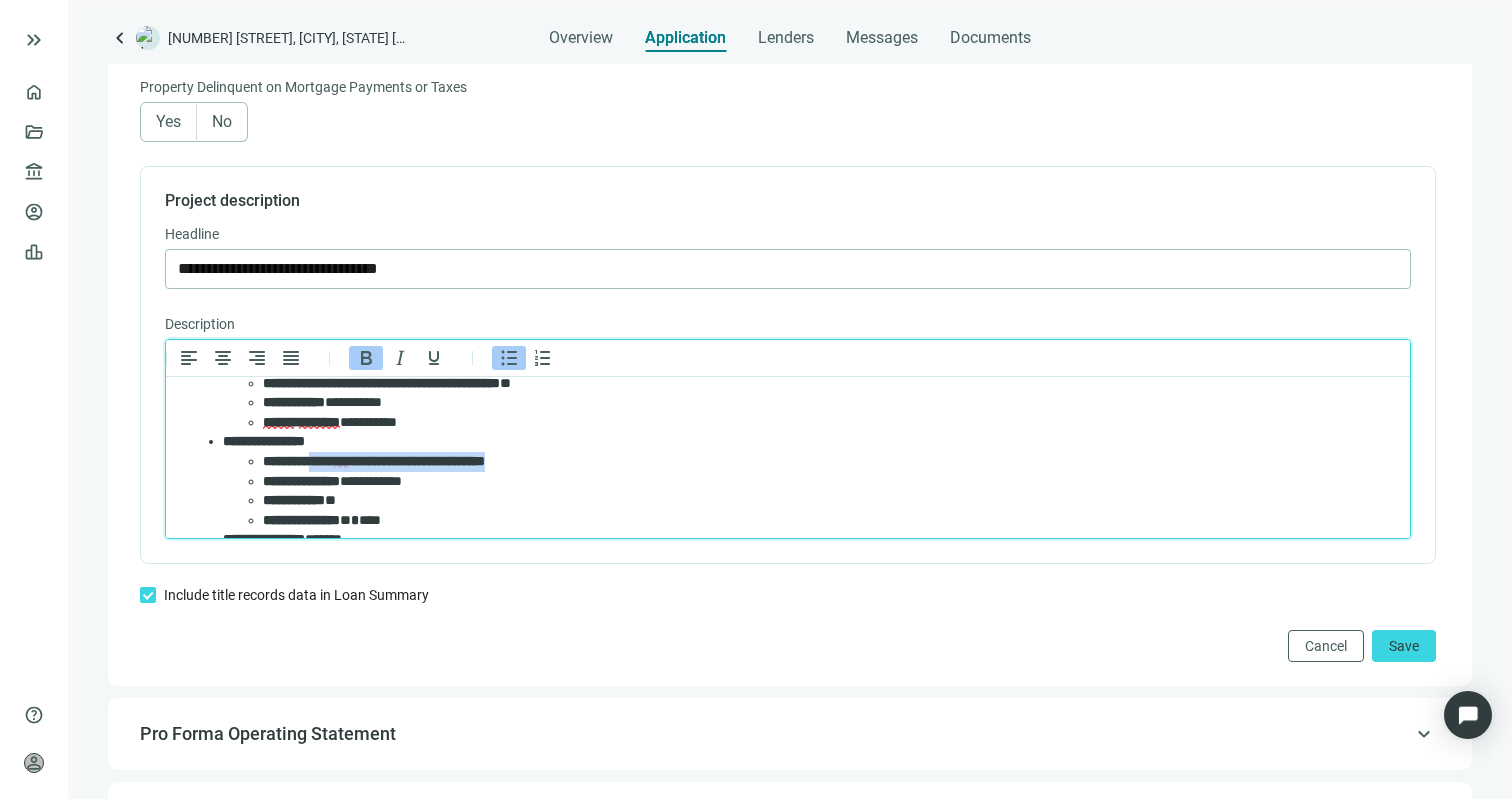 drag, startPoint x: 584, startPoint y: 455, endPoint x: 321, endPoint y: 467, distance: 263.27362 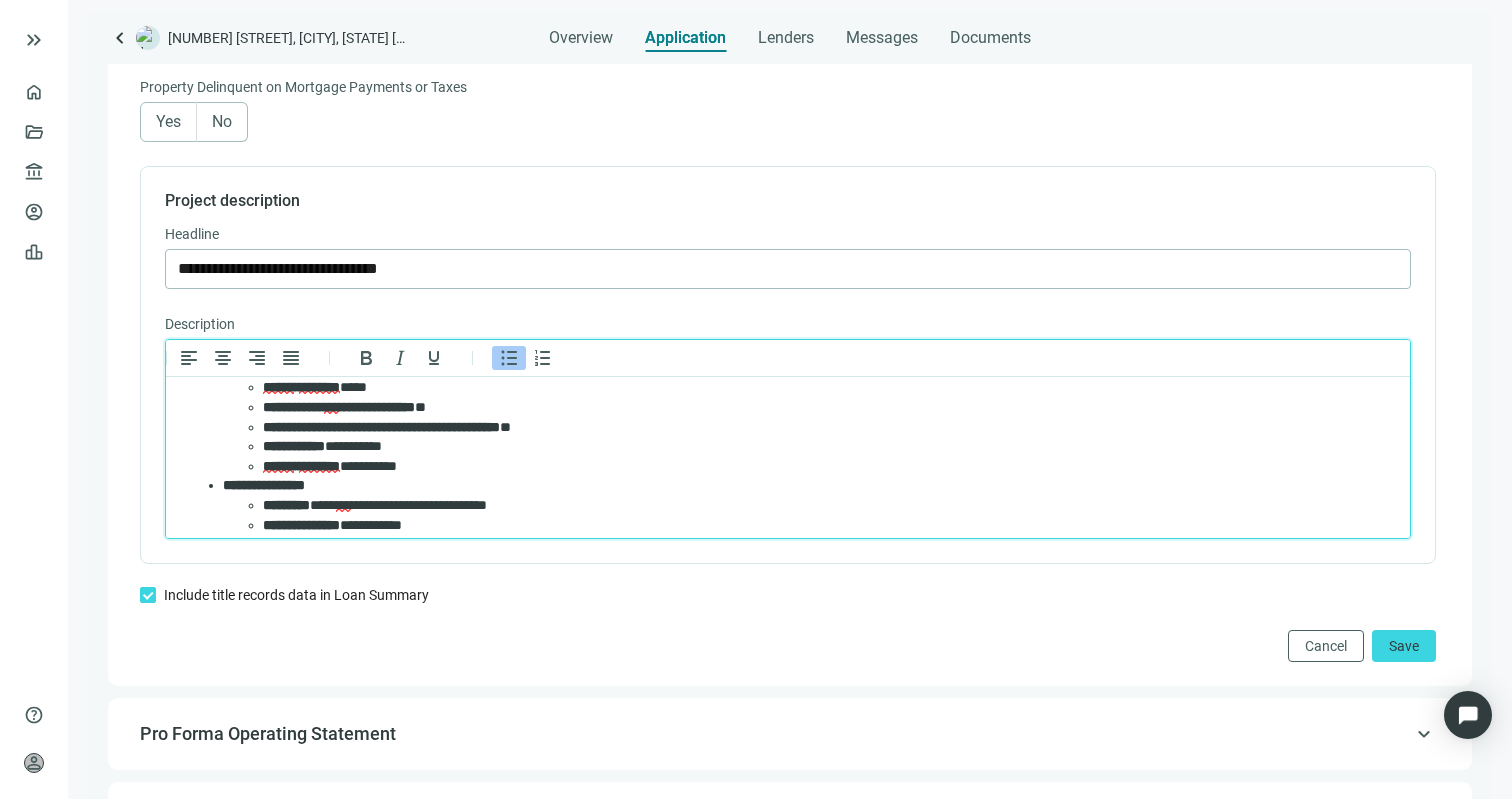 scroll, scrollTop: 0, scrollLeft: 0, axis: both 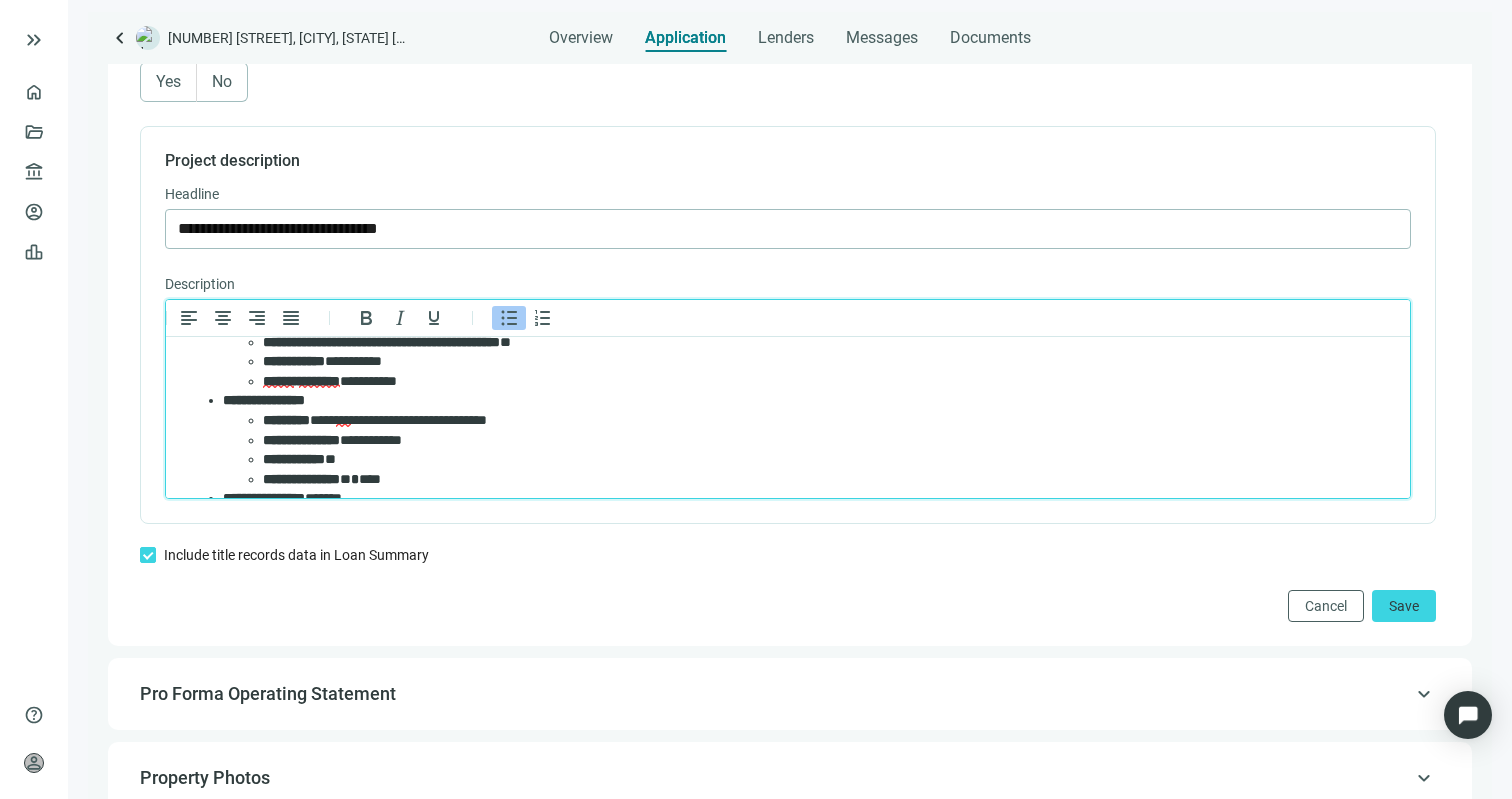 click on "[LAST]" at bounding box center (828, 421) 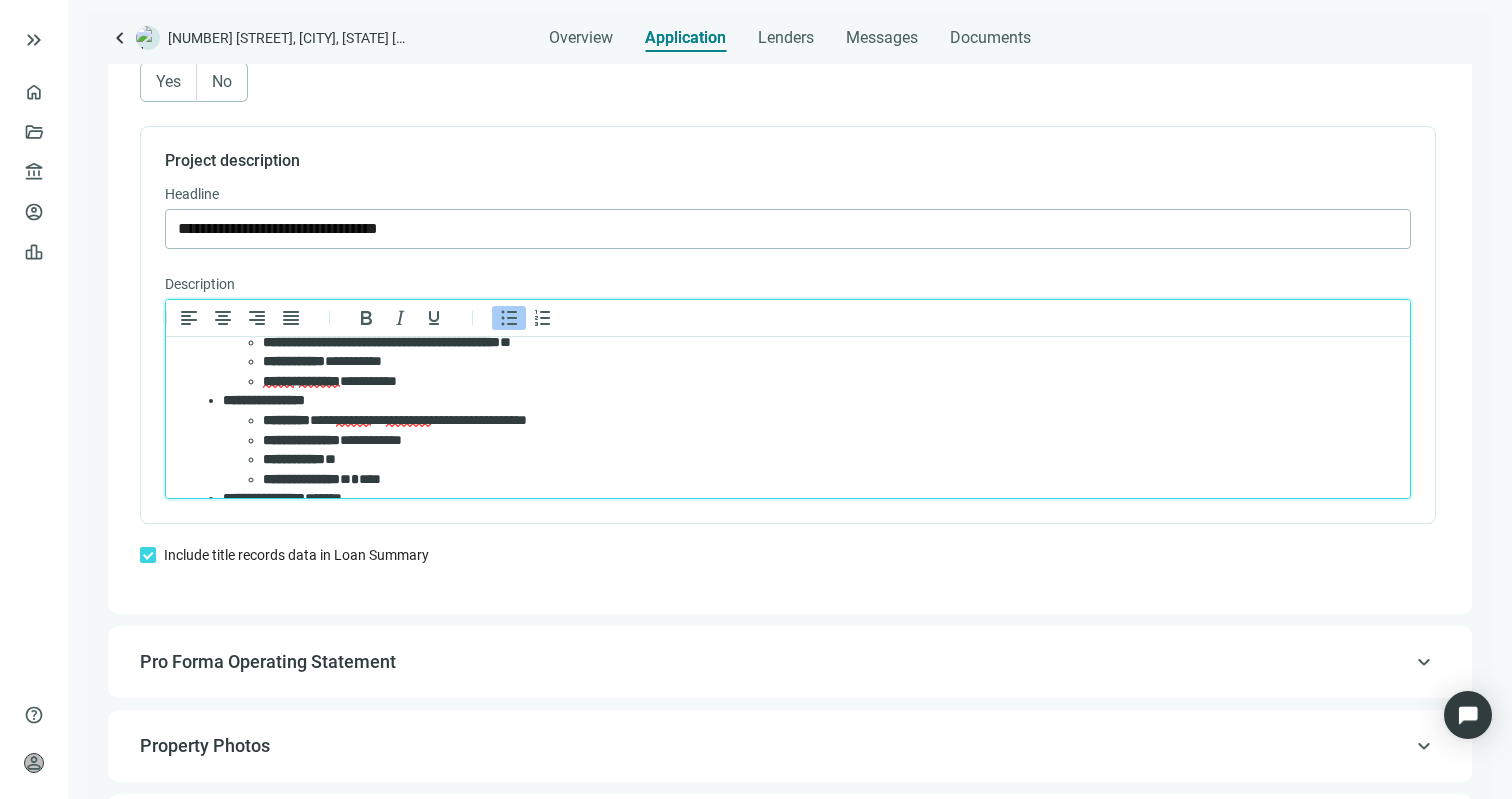 click on "[LAST]" at bounding box center (818, 421) 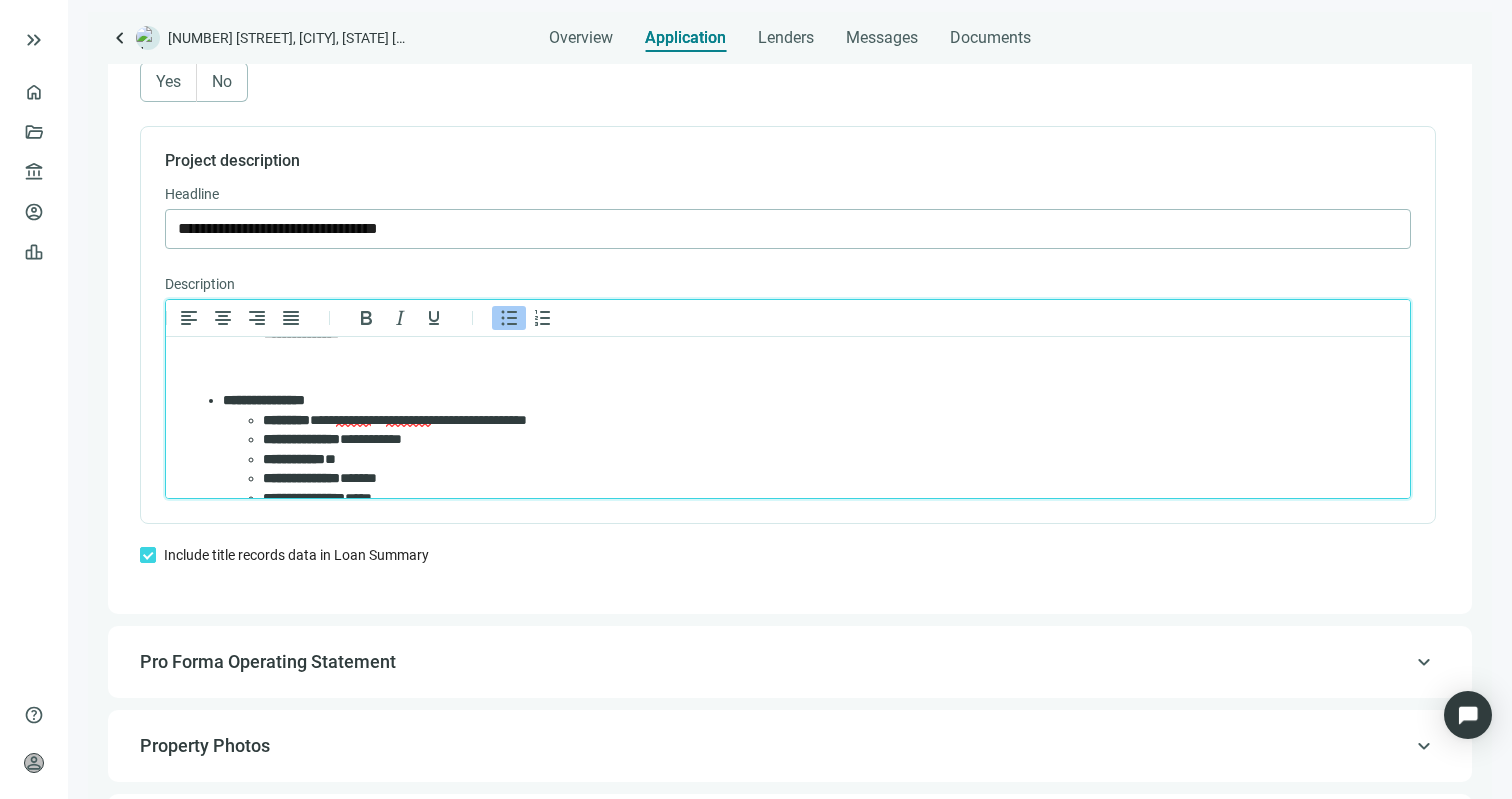 scroll, scrollTop: 432, scrollLeft: 0, axis: vertical 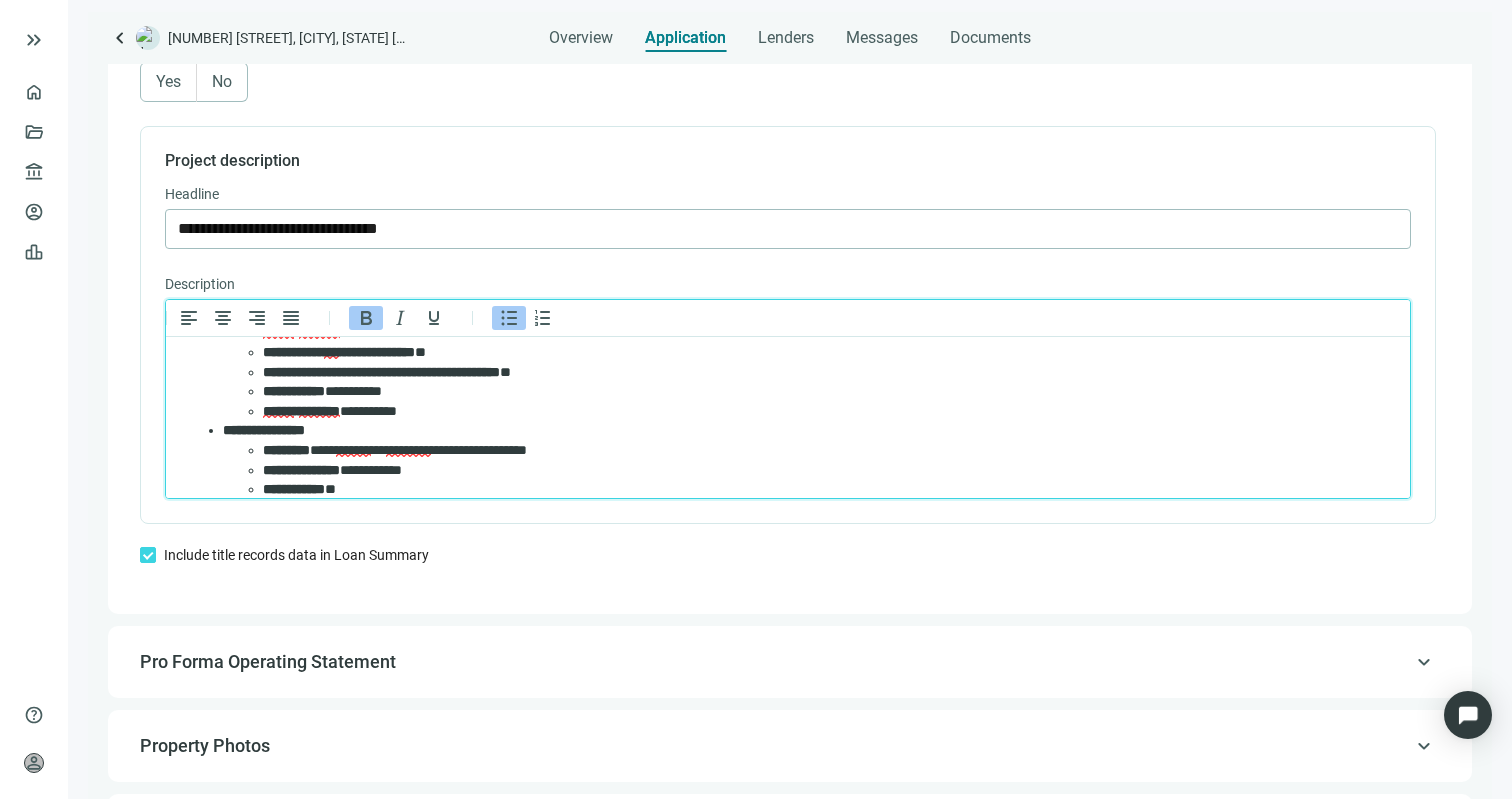 click on "**********" at bounding box center [788, 450] 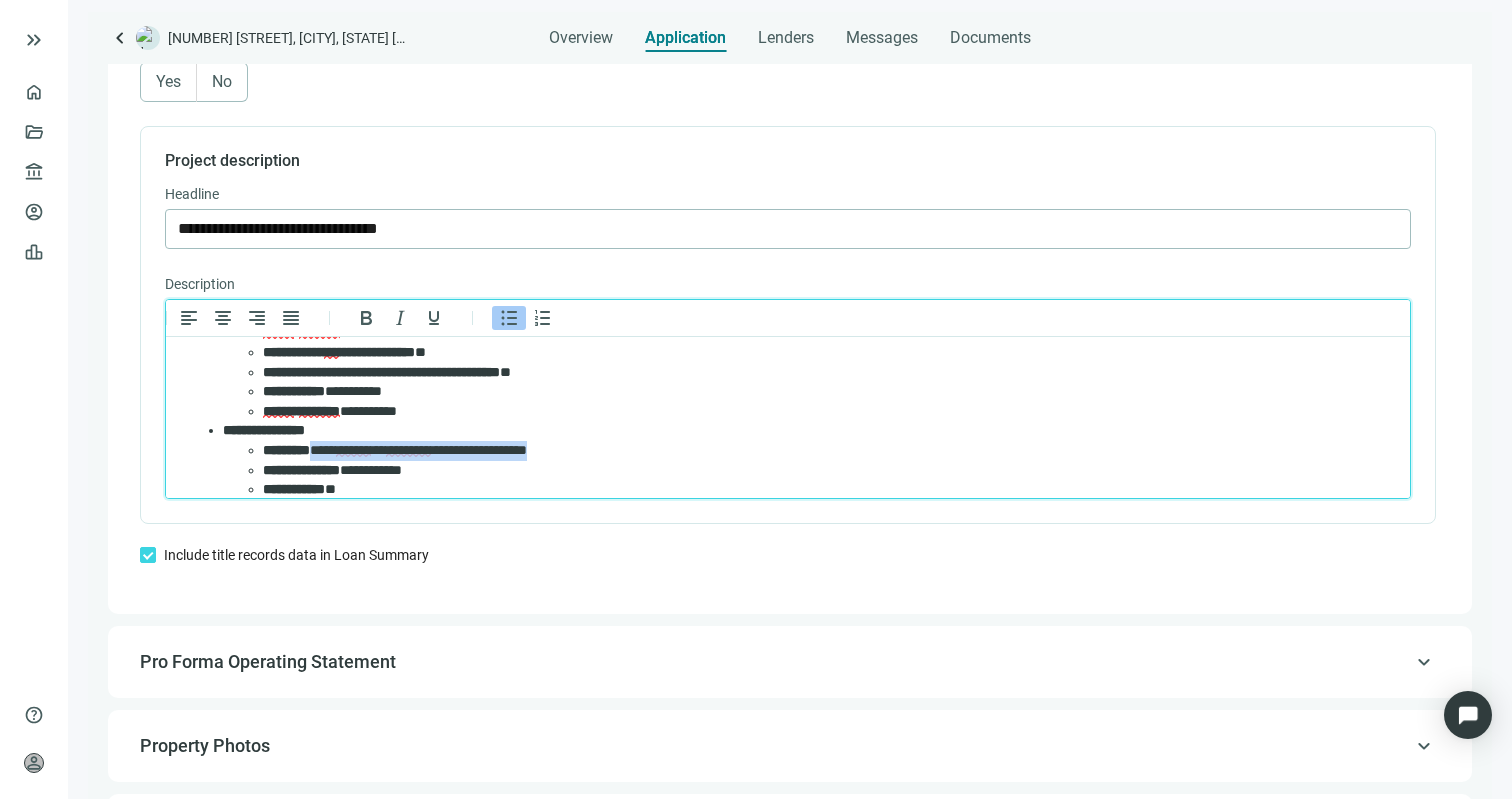 drag, startPoint x: 621, startPoint y: 449, endPoint x: 361, endPoint y: 452, distance: 260.0173 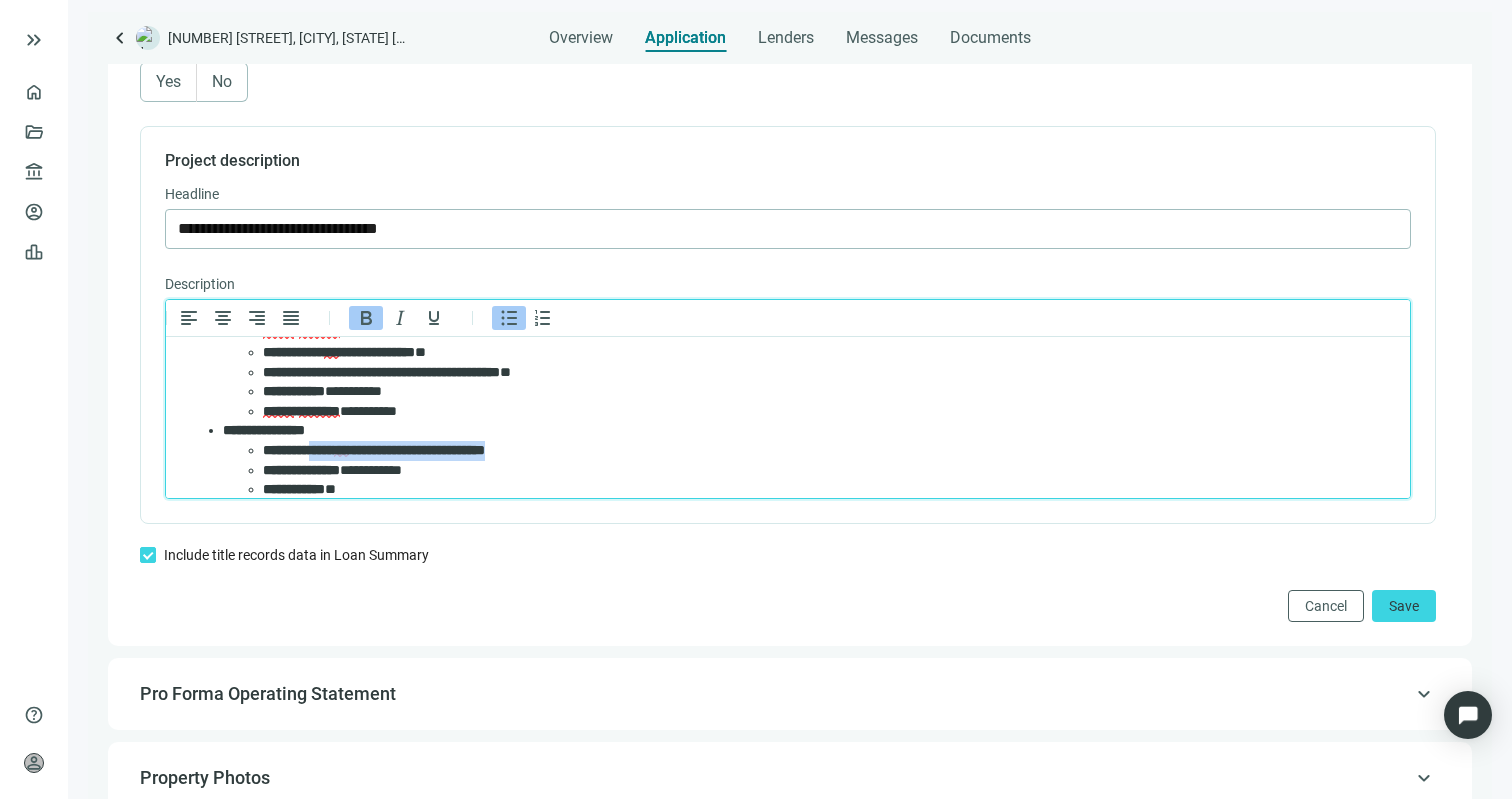 drag, startPoint x: 578, startPoint y: 452, endPoint x: 325, endPoint y: 453, distance: 253.00198 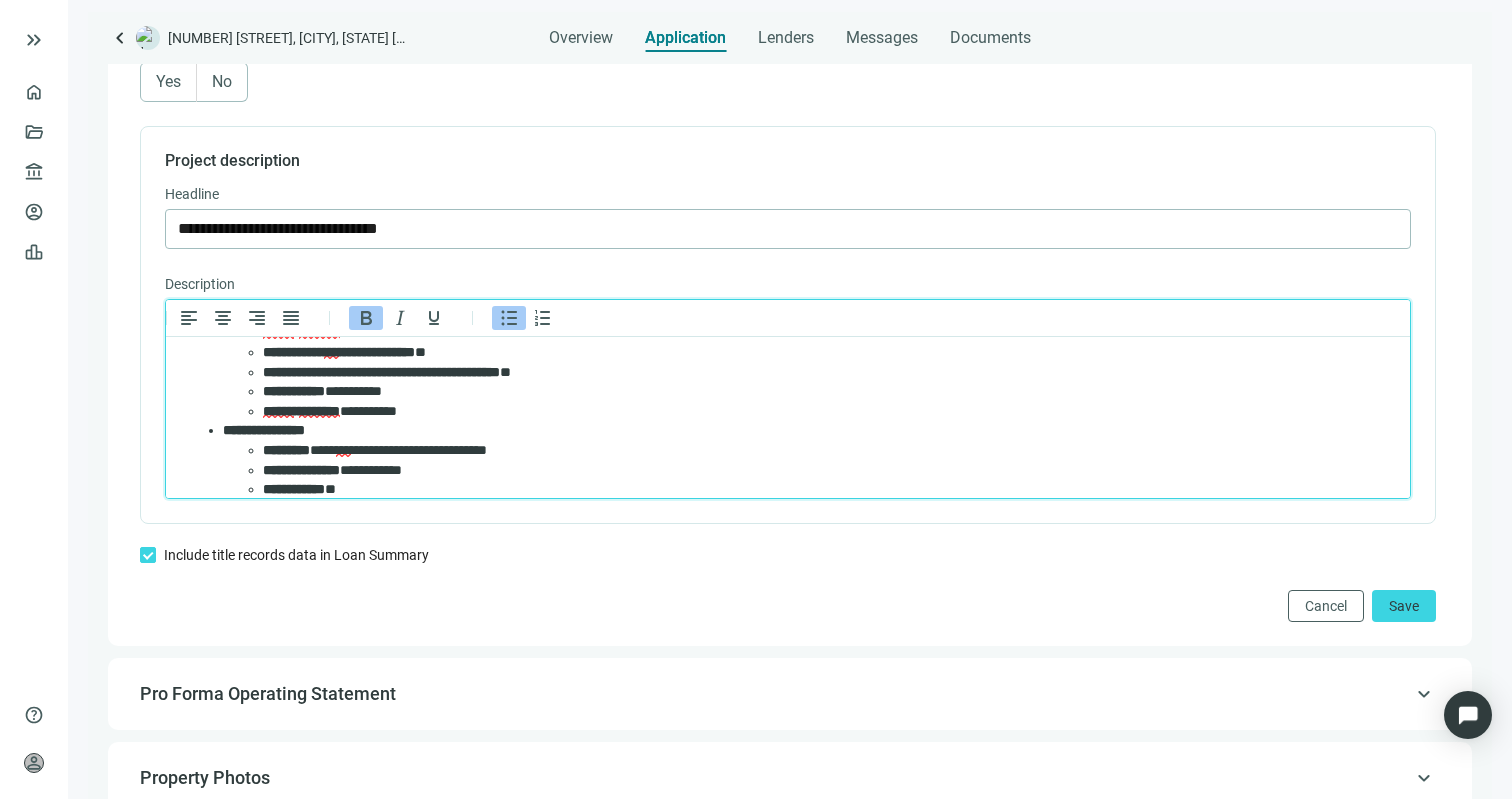 click on "**********" at bounding box center [808, 470] 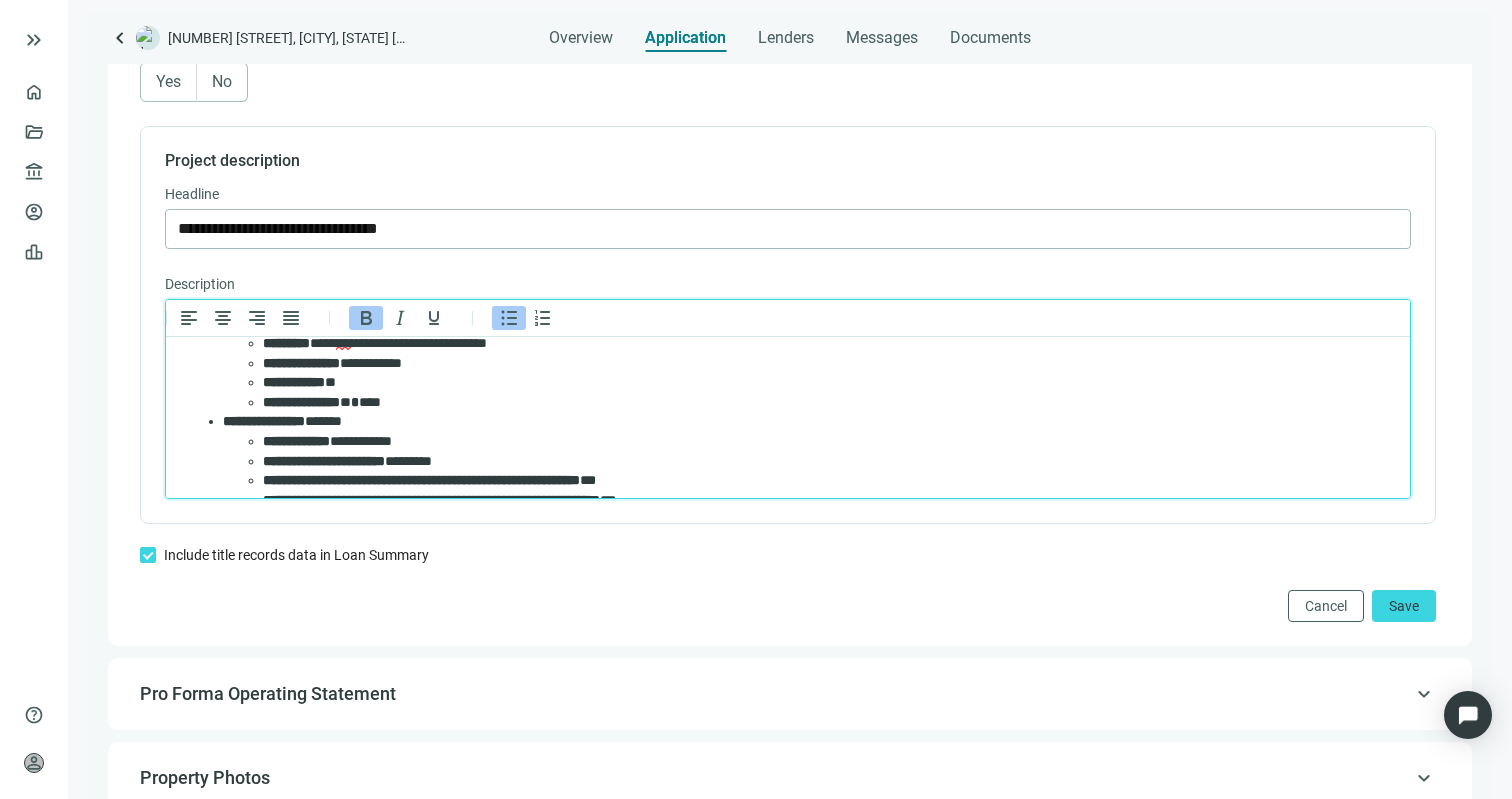 scroll, scrollTop: 230, scrollLeft: 0, axis: vertical 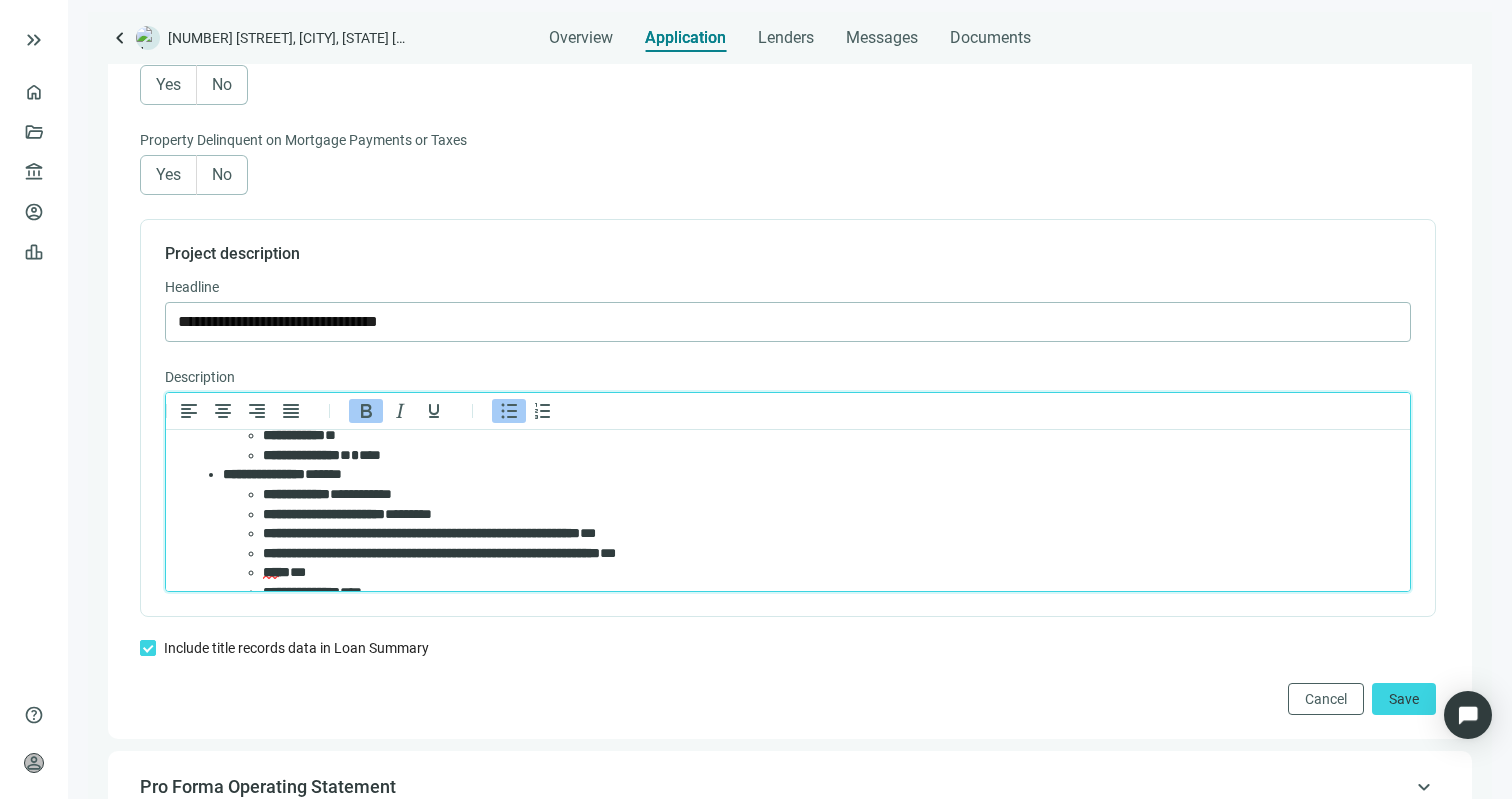 click on "[LAST]" at bounding box center [818, 515] 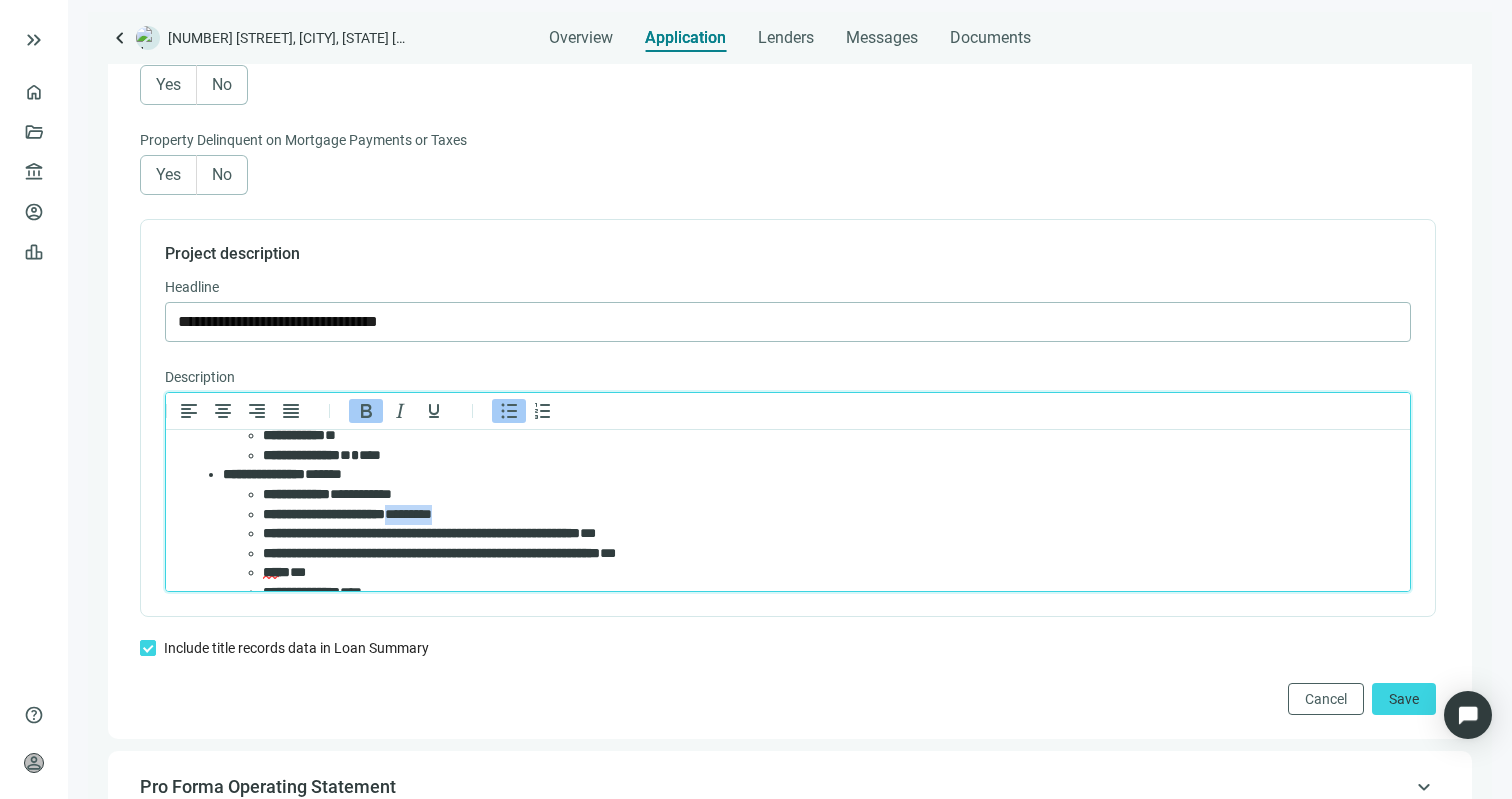 click on "[LAST]" at bounding box center [818, 515] 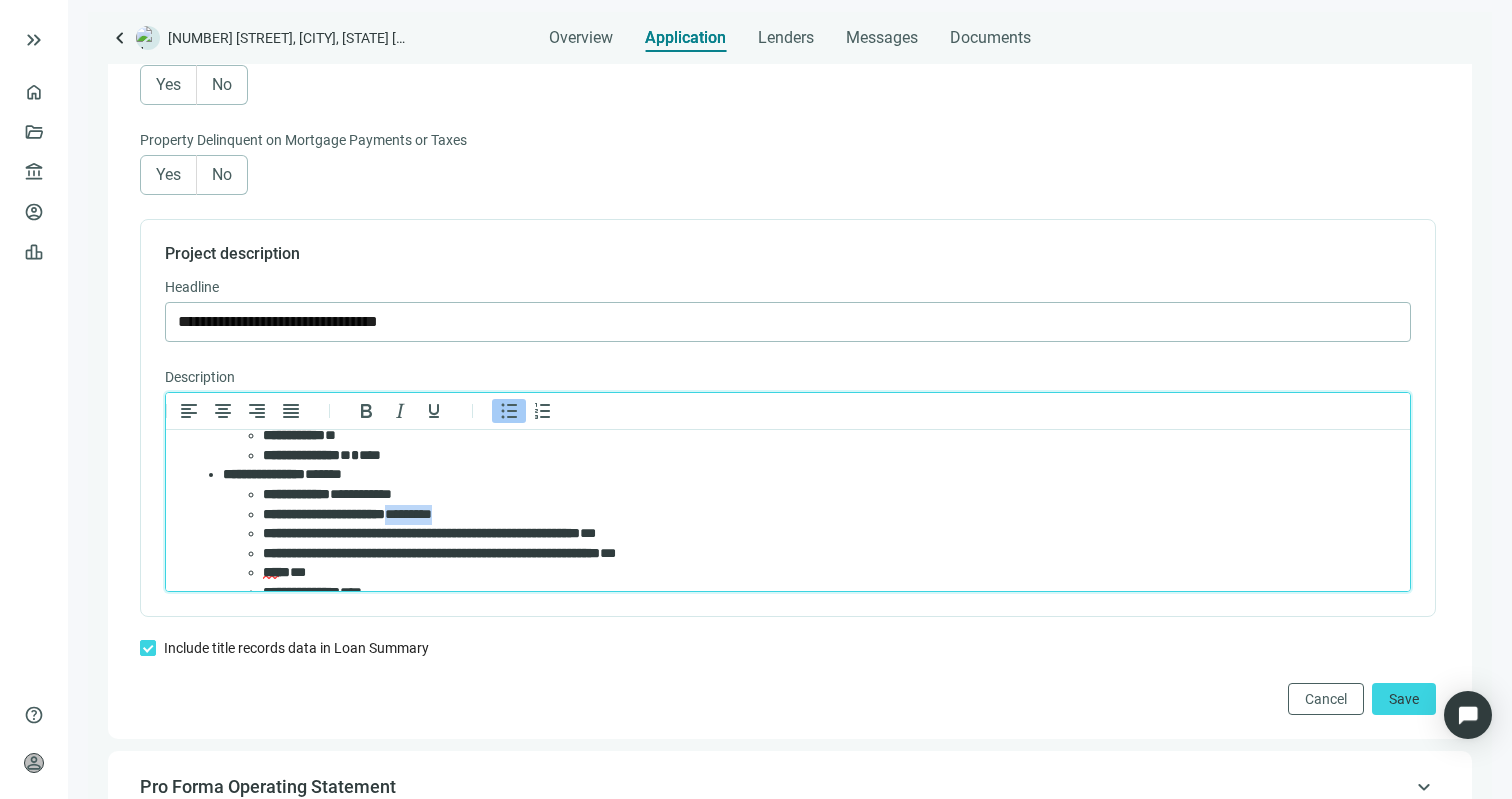 copy on "*********" 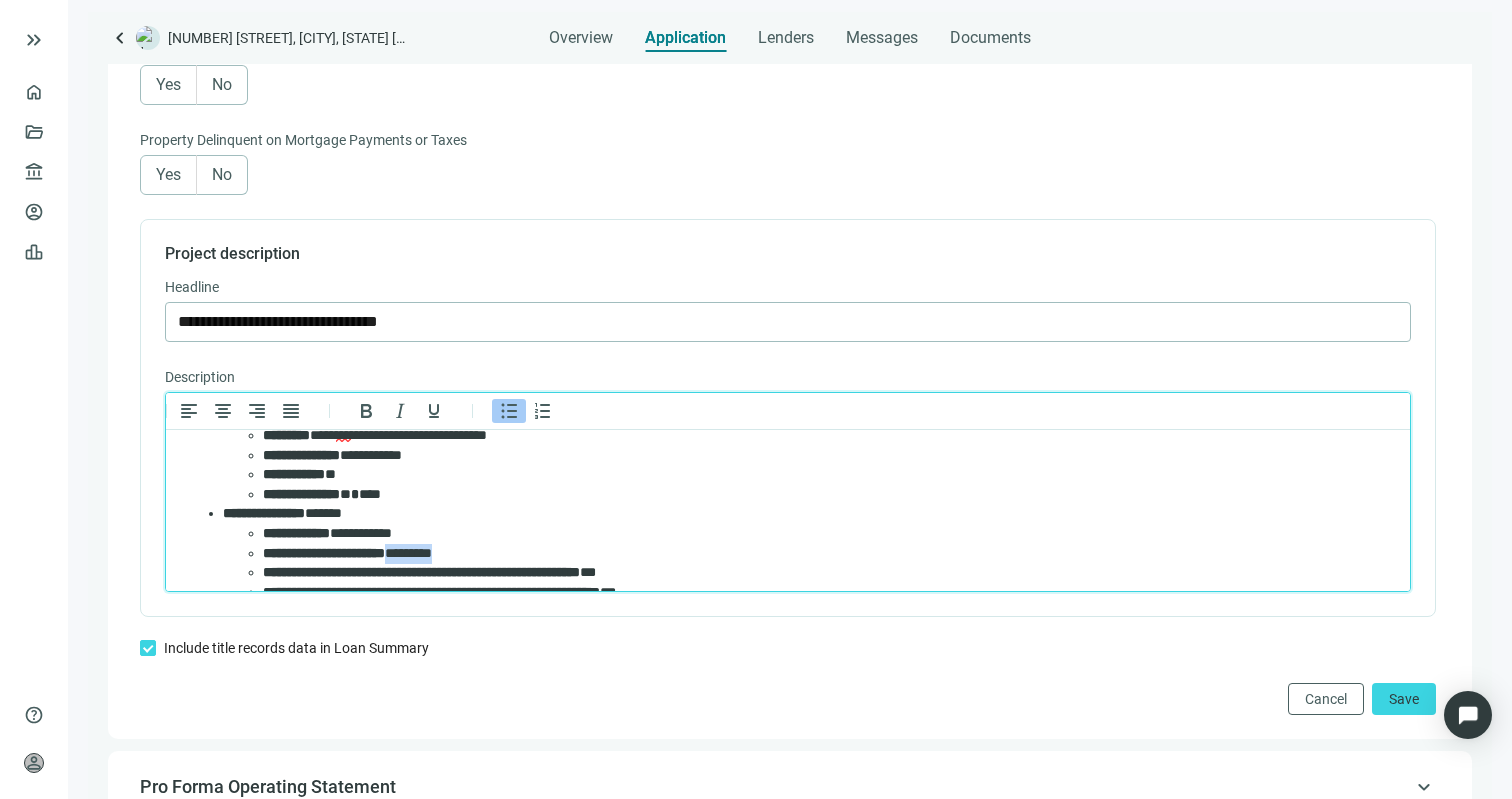 scroll, scrollTop: 196, scrollLeft: 0, axis: vertical 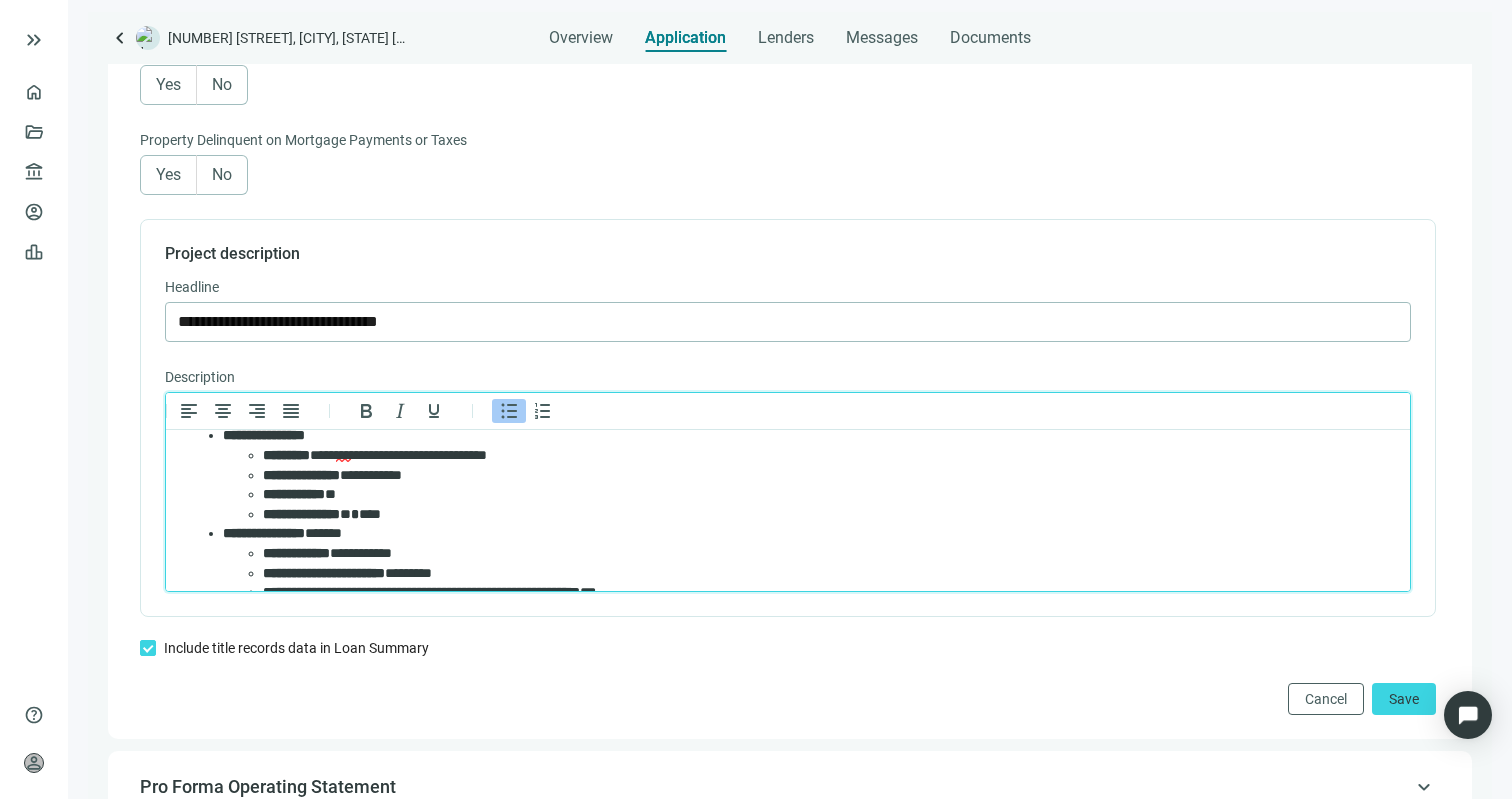 click on "[FIRST] [LAST]" at bounding box center (818, 554) 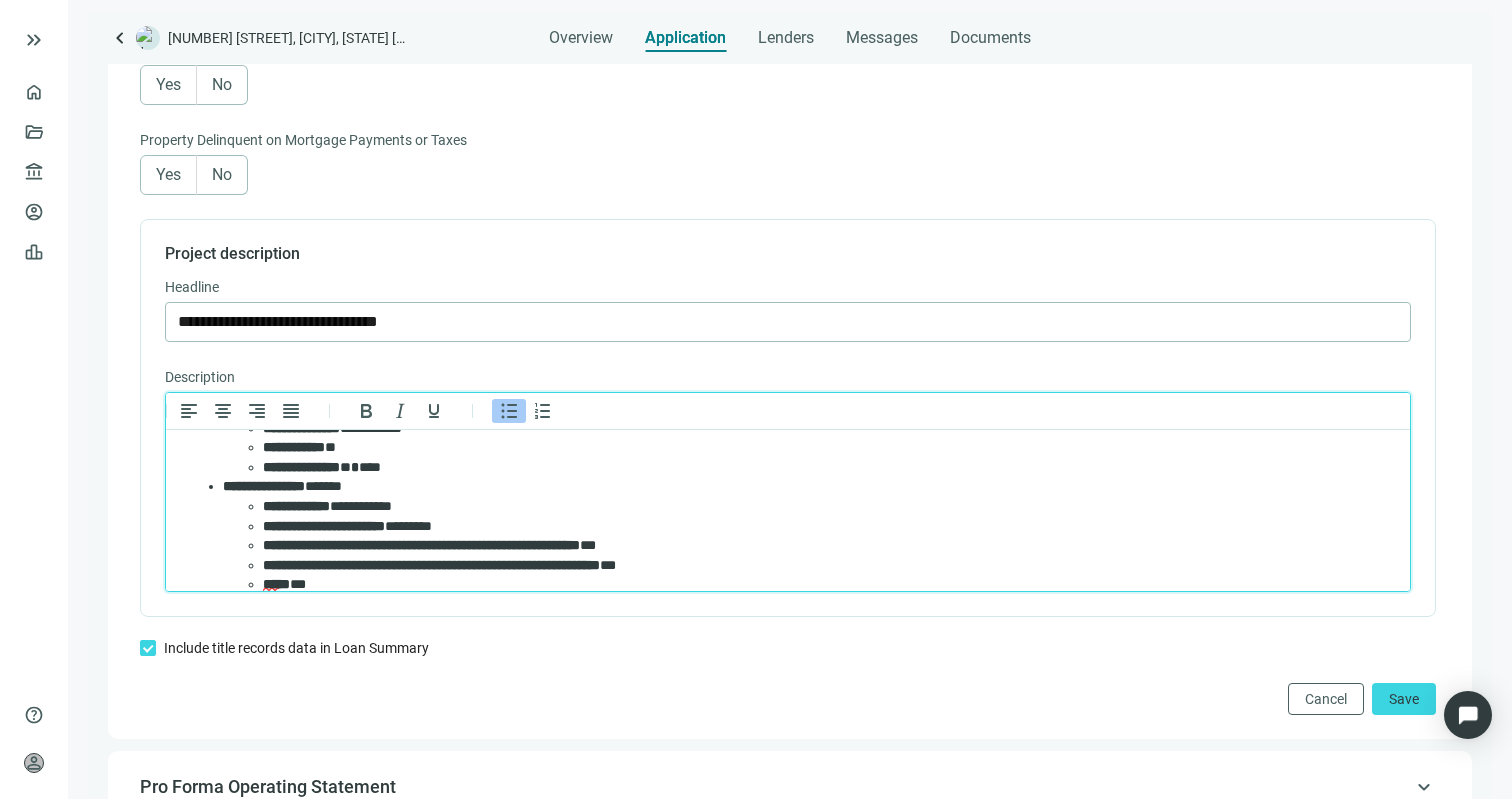 scroll, scrollTop: 244, scrollLeft: 0, axis: vertical 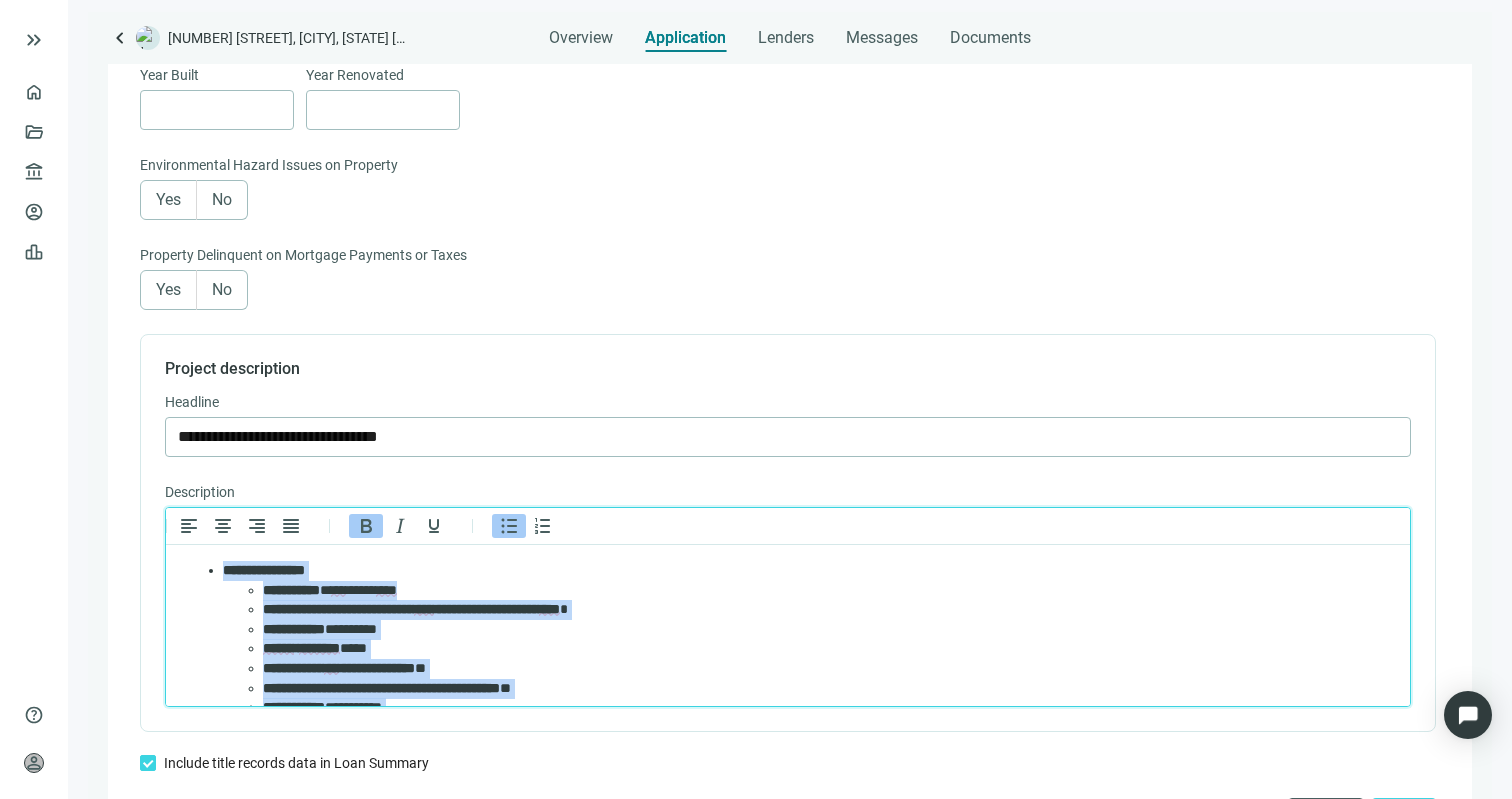 drag, startPoint x: 467, startPoint y: 680, endPoint x: 212, endPoint y: 567, distance: 278.91577 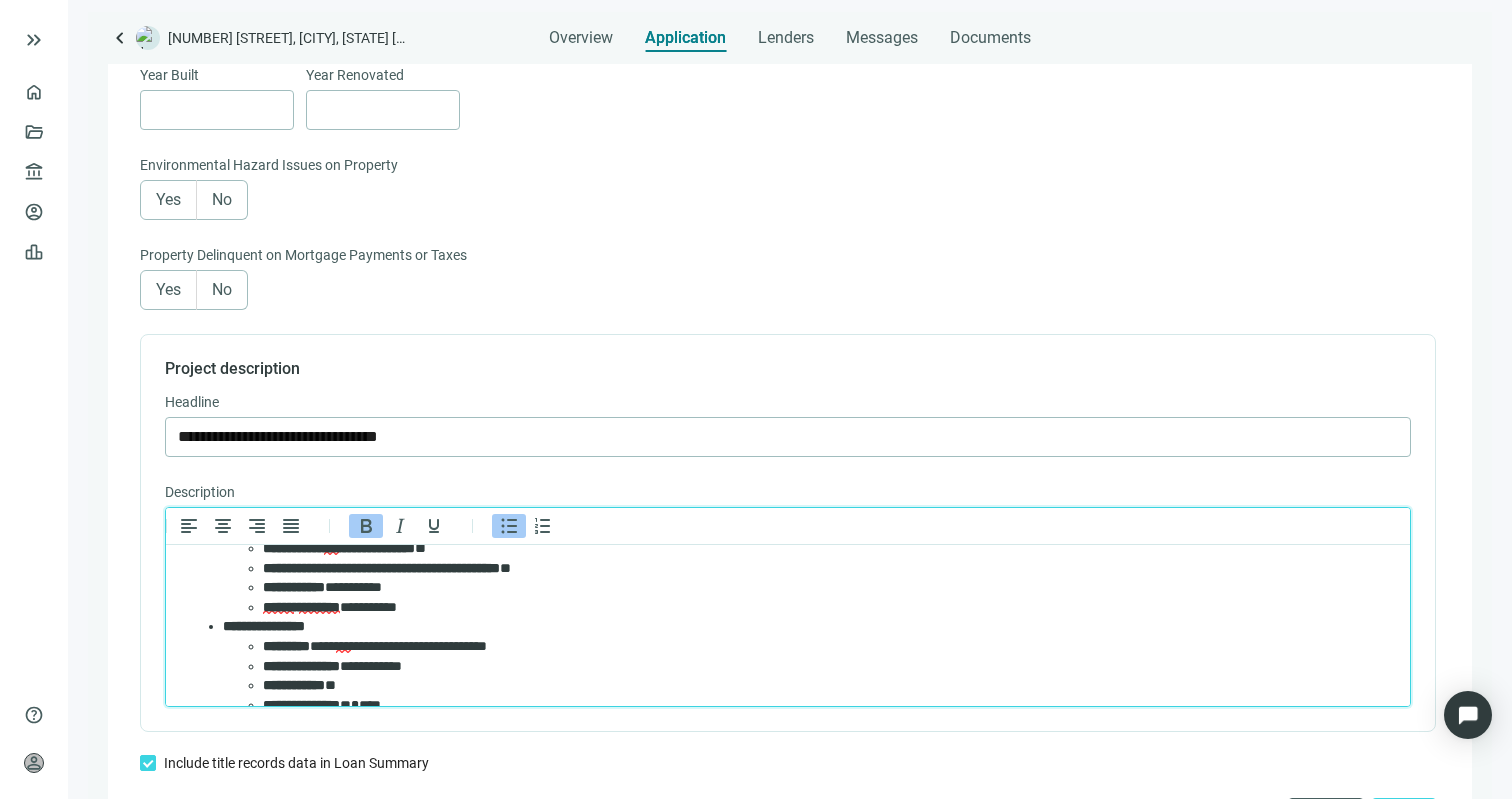 scroll, scrollTop: 150, scrollLeft: 0, axis: vertical 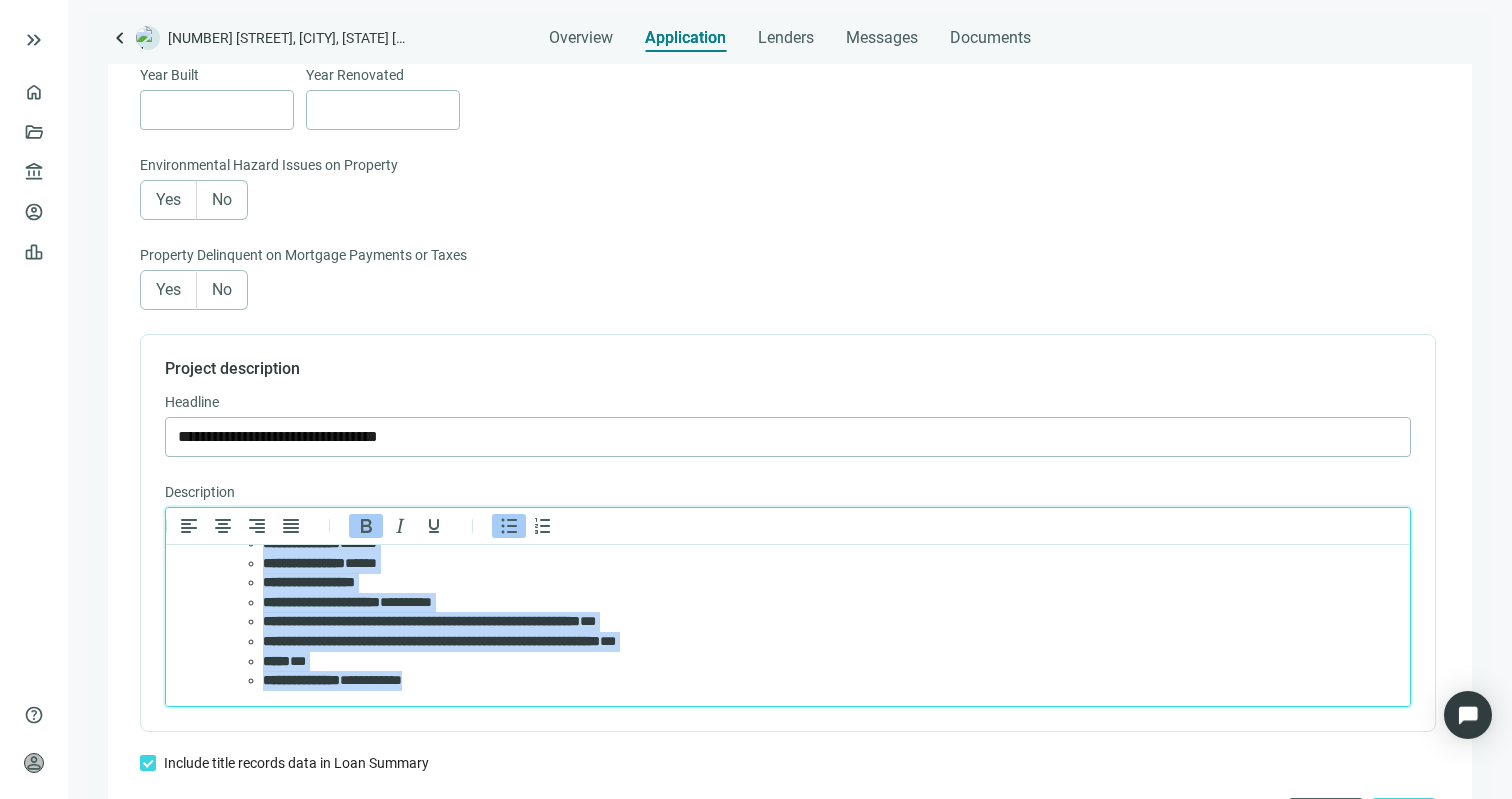 drag, startPoint x: 221, startPoint y: 598, endPoint x: 426, endPoint y: 737, distance: 247.68124 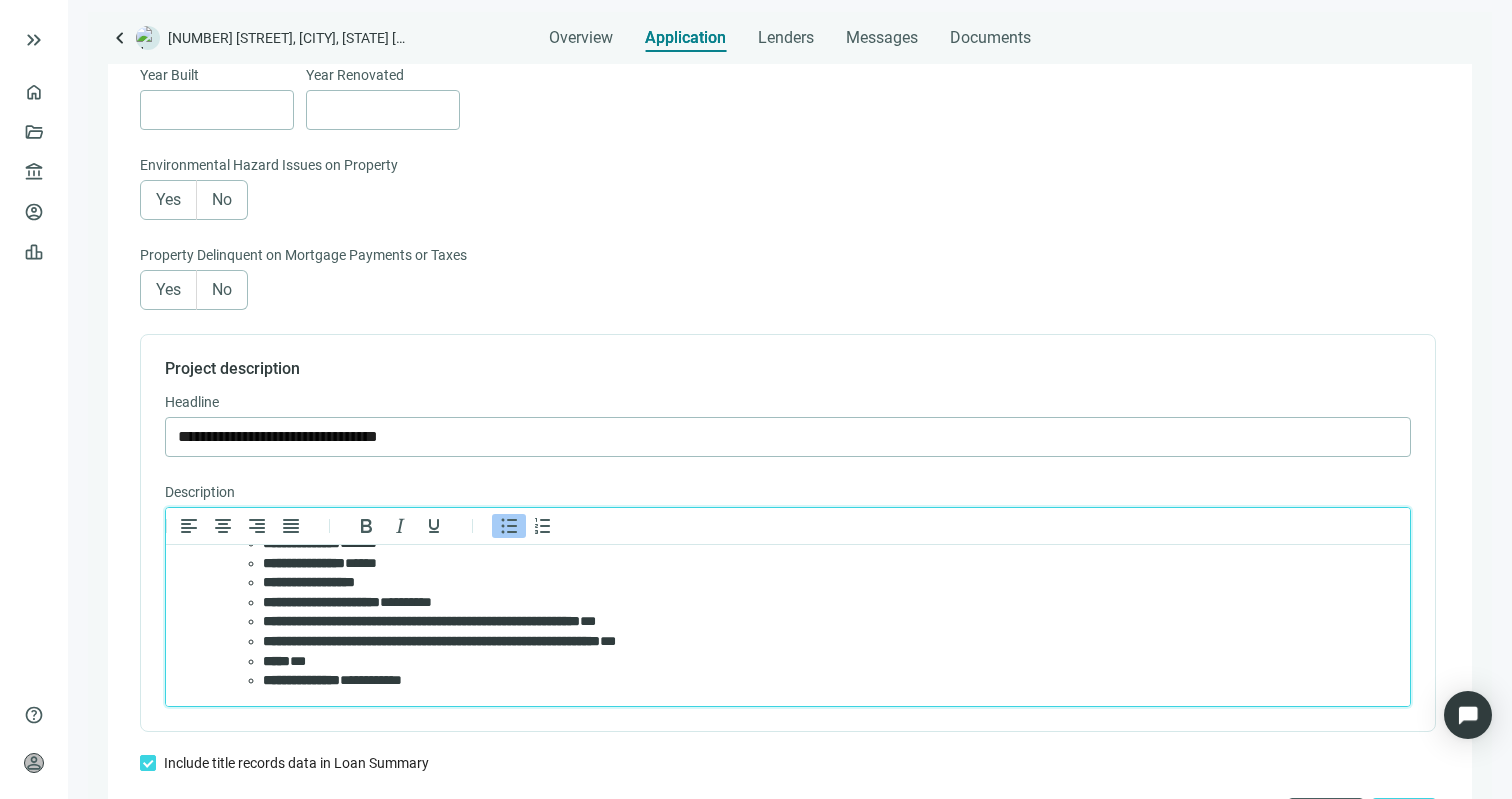 scroll, scrollTop: 941, scrollLeft: 0, axis: vertical 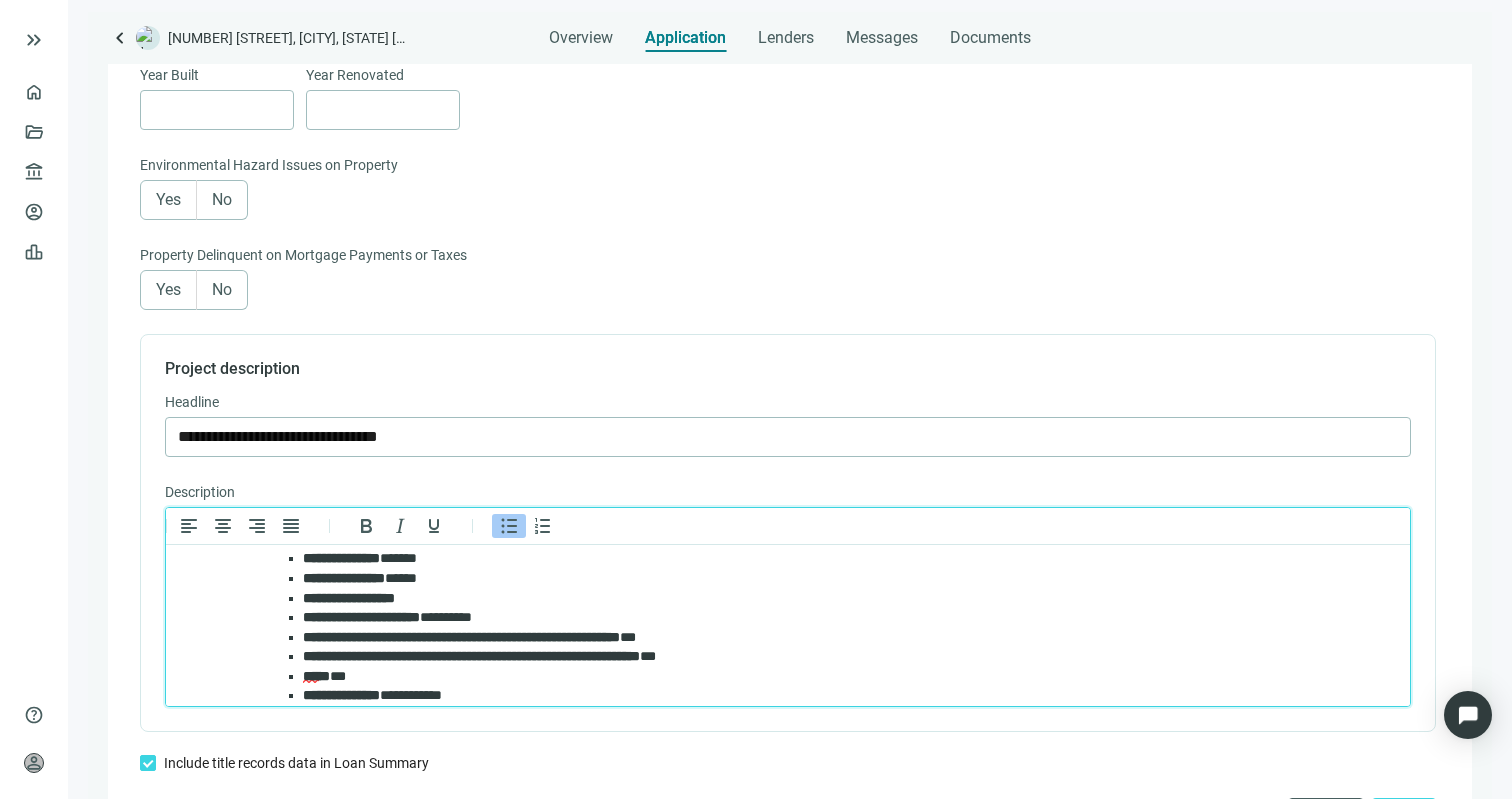 click on "[FIRST] [LAST]" at bounding box center [838, 696] 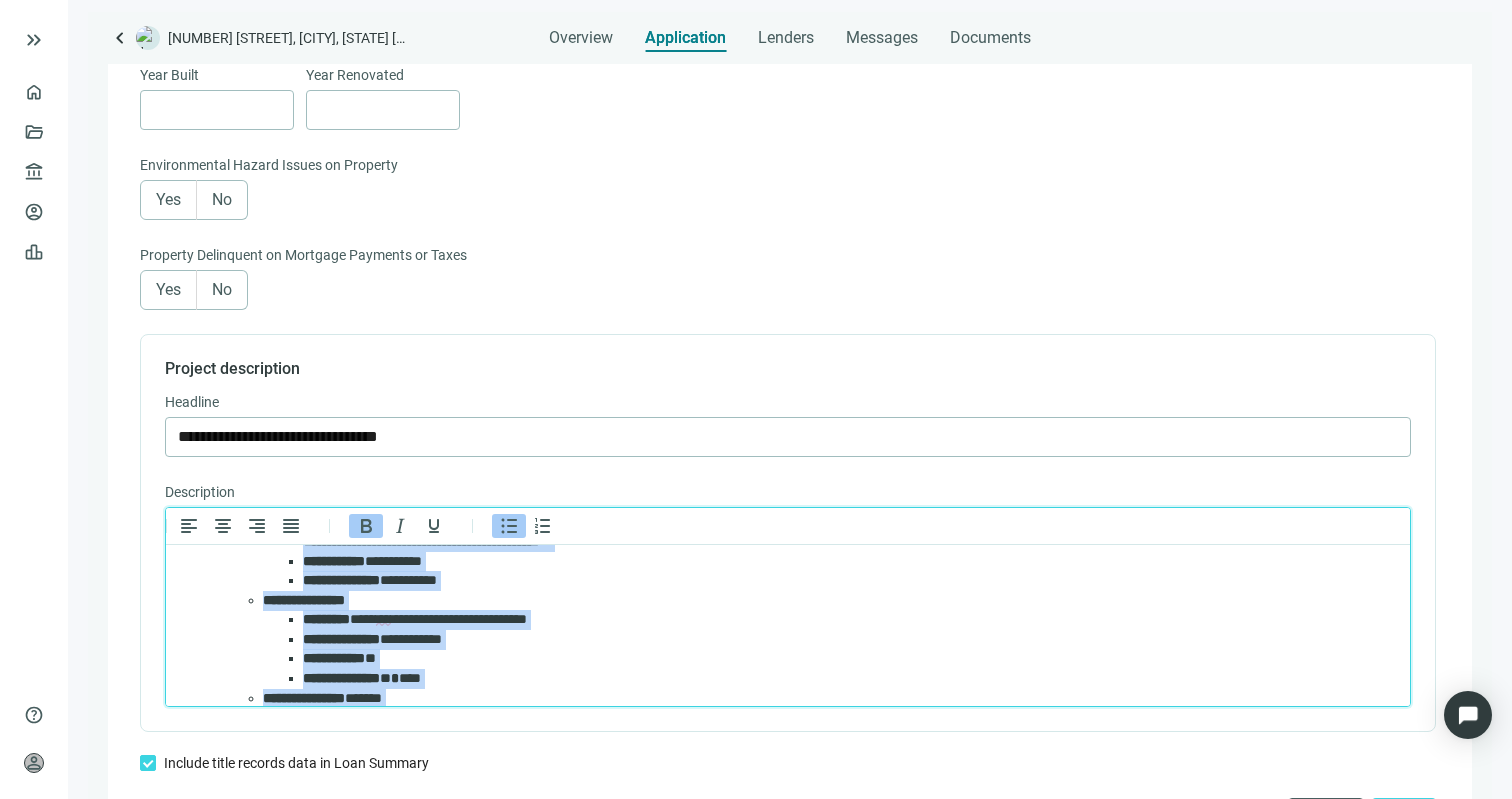 scroll, scrollTop: 0, scrollLeft: 0, axis: both 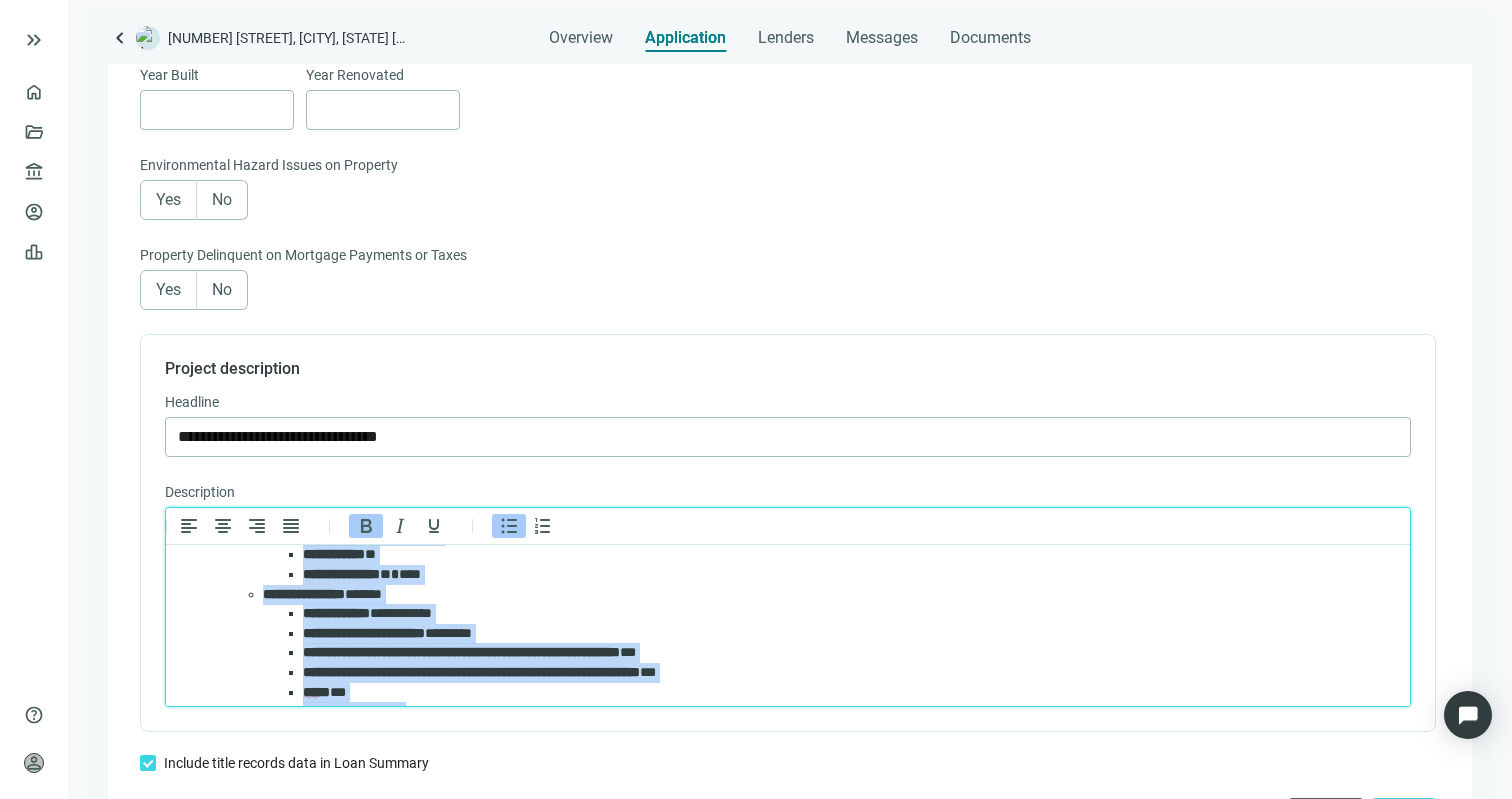 drag, startPoint x: 493, startPoint y: 689, endPoint x: 276, endPoint y: 541, distance: 262.6652 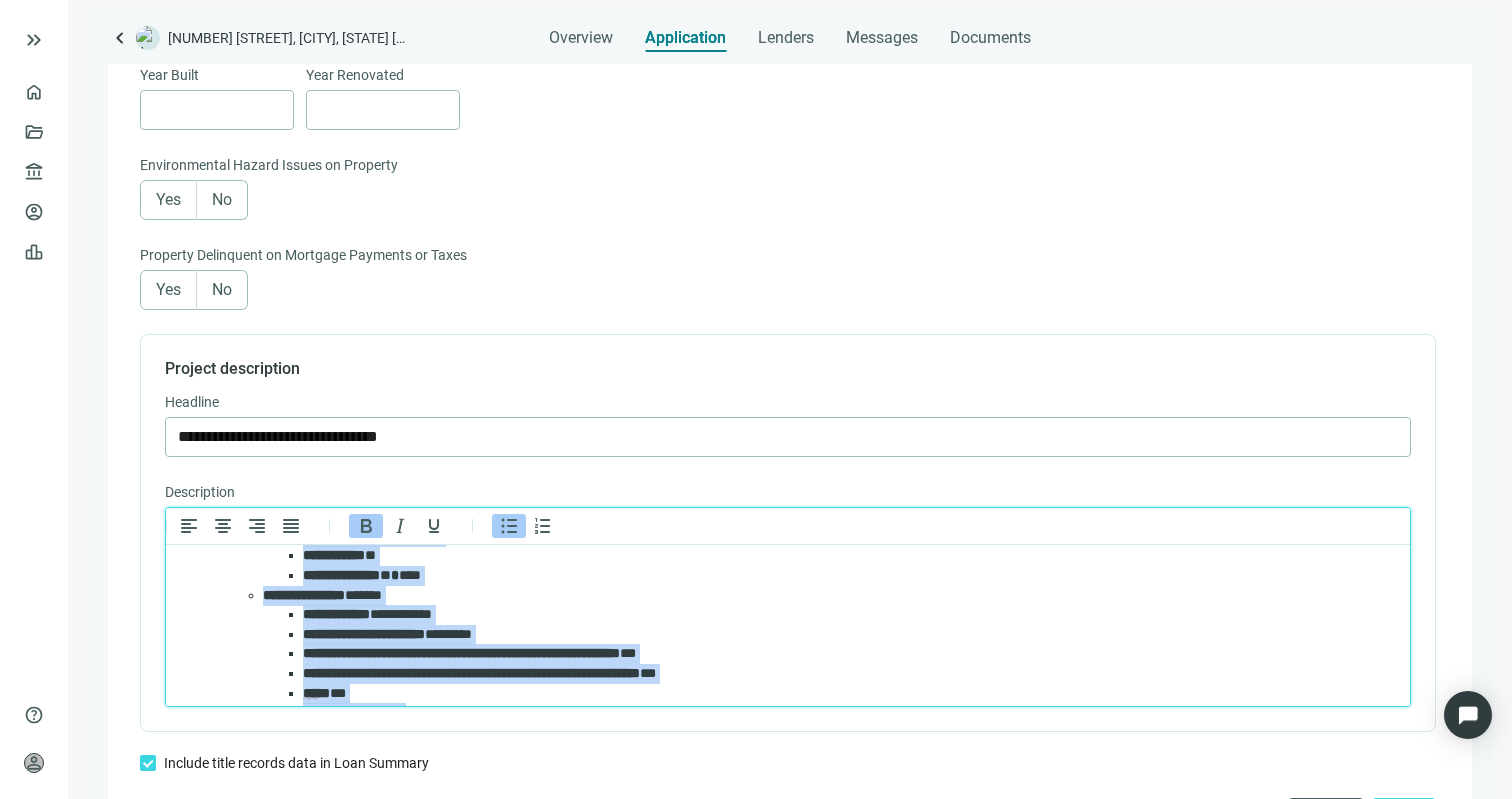 click on "**********" at bounding box center [788, 678] 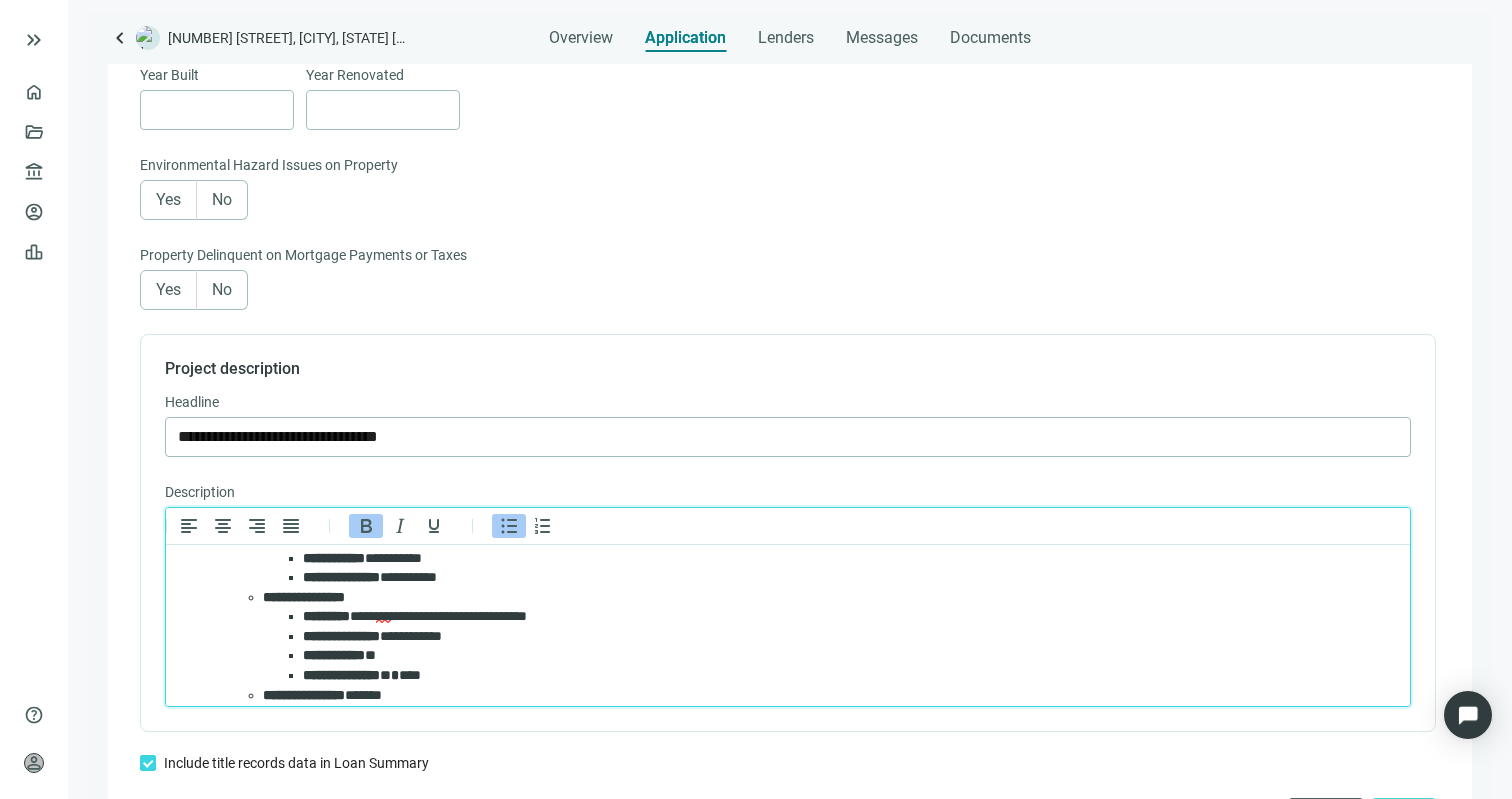 click on "**********" at bounding box center [304, 597] 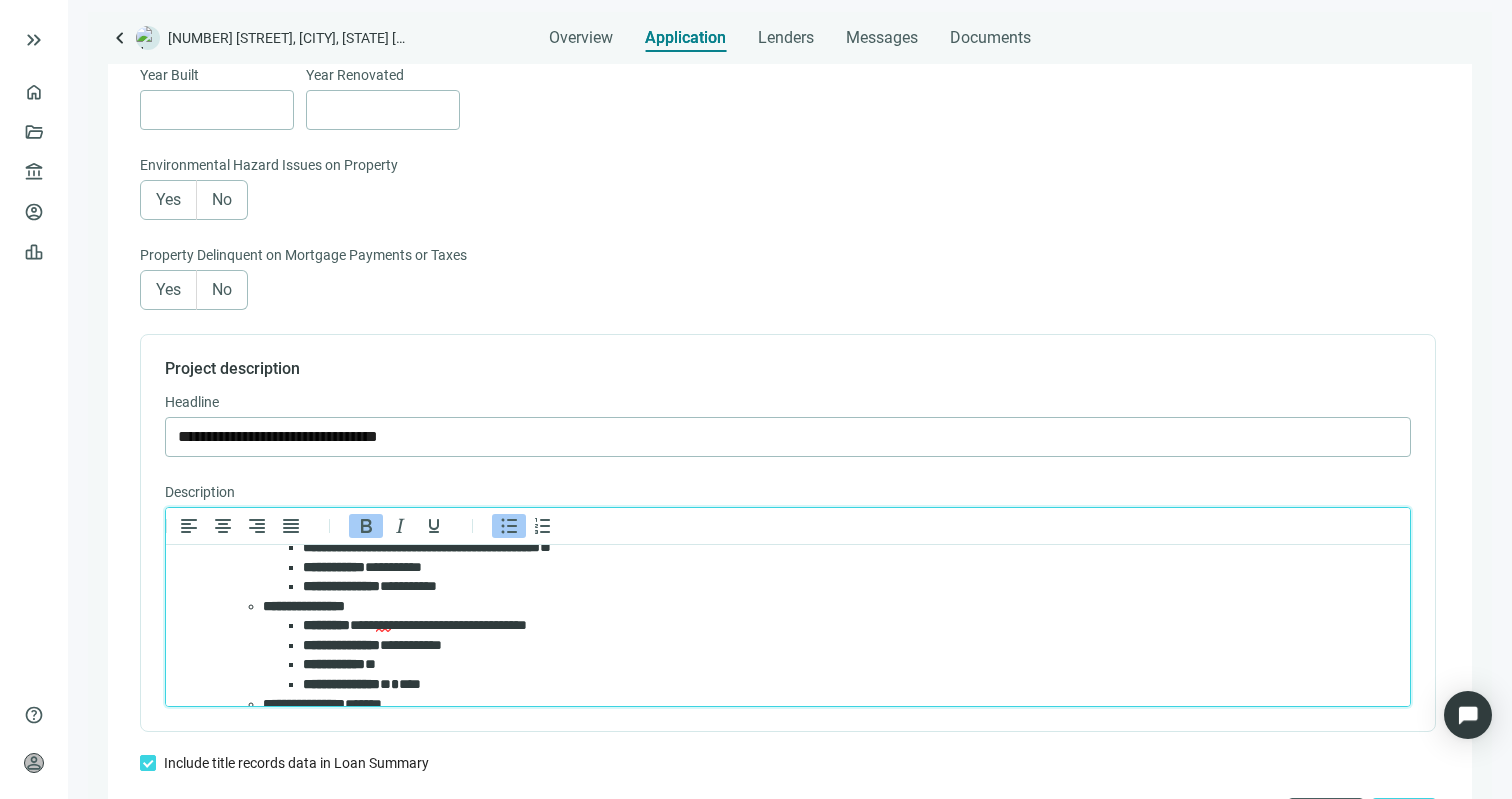 scroll, scrollTop: 347, scrollLeft: 0, axis: vertical 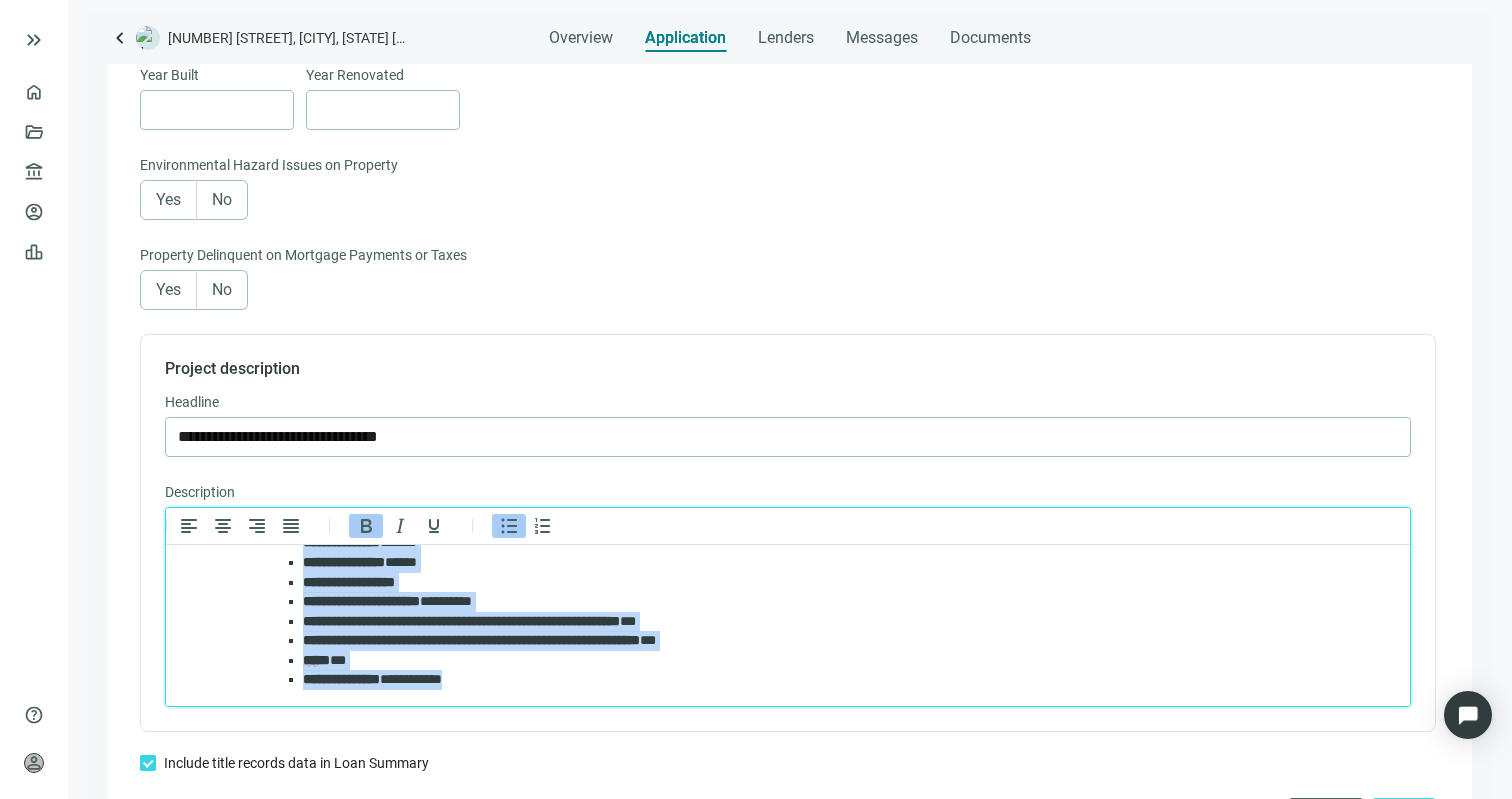 drag, startPoint x: 265, startPoint y: 577, endPoint x: 448, endPoint y: 698, distance: 219.3855 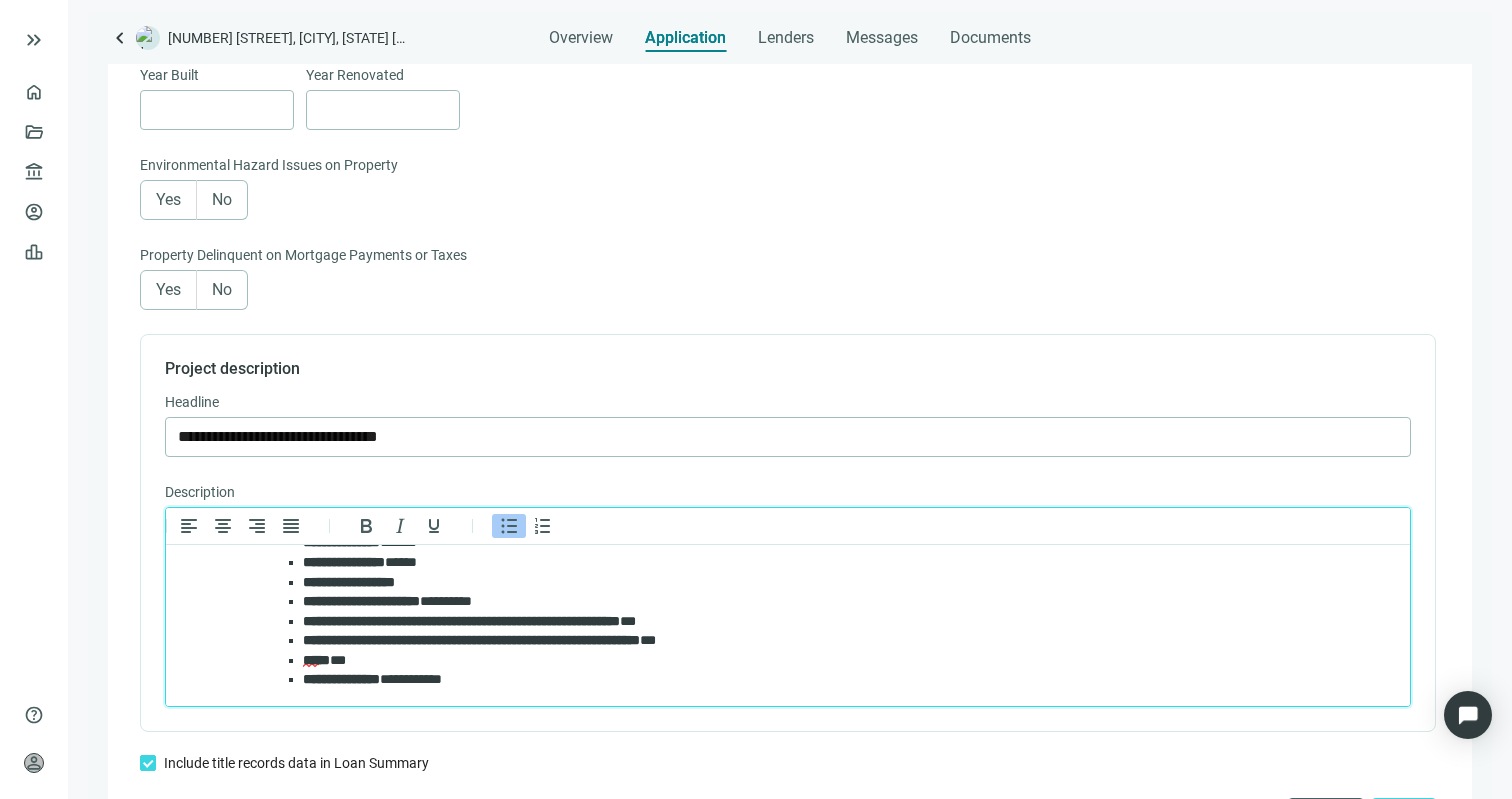 click on "*** * ***" at bounding box center [838, 661] 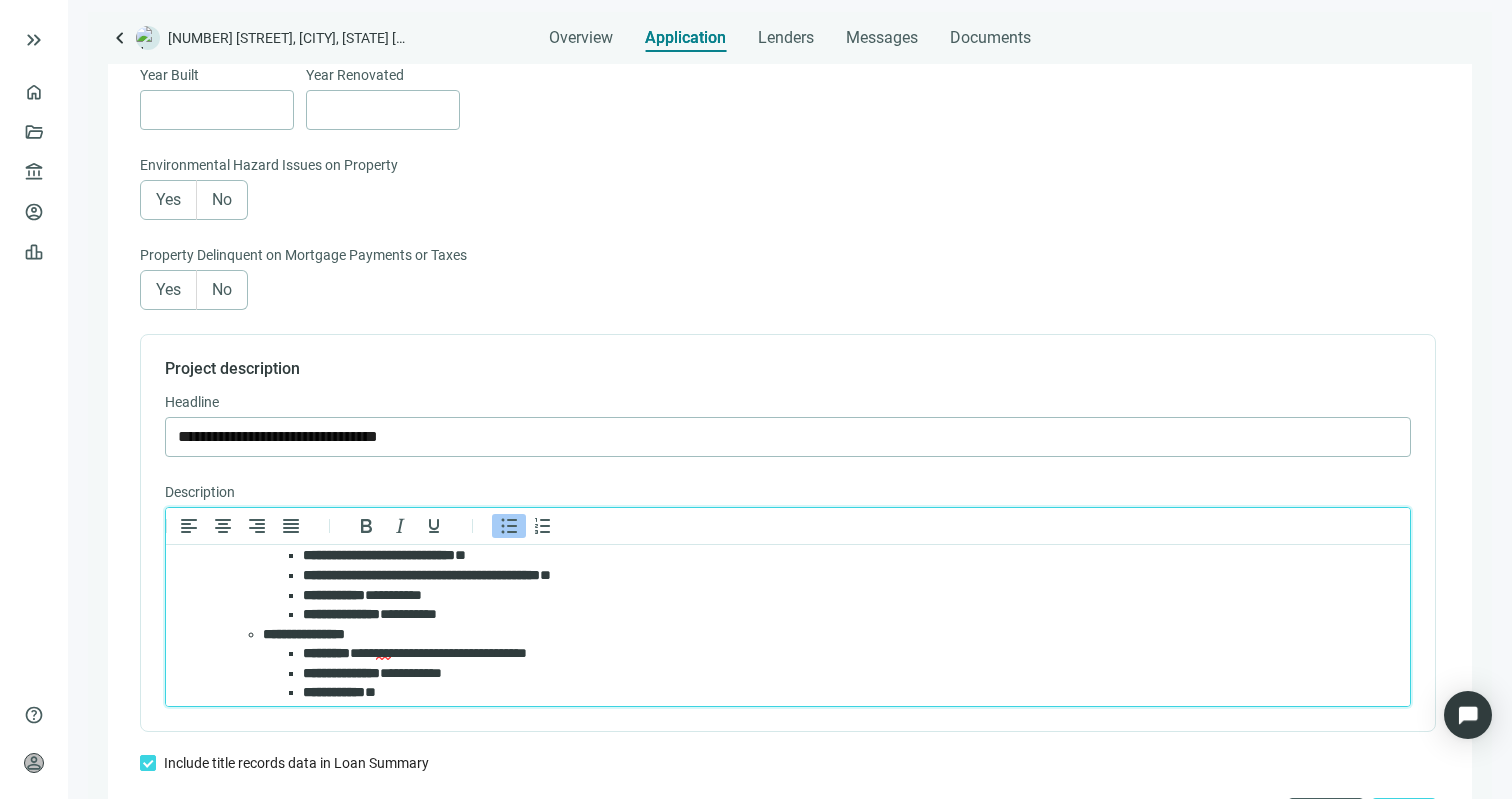 scroll, scrollTop: 316, scrollLeft: 0, axis: vertical 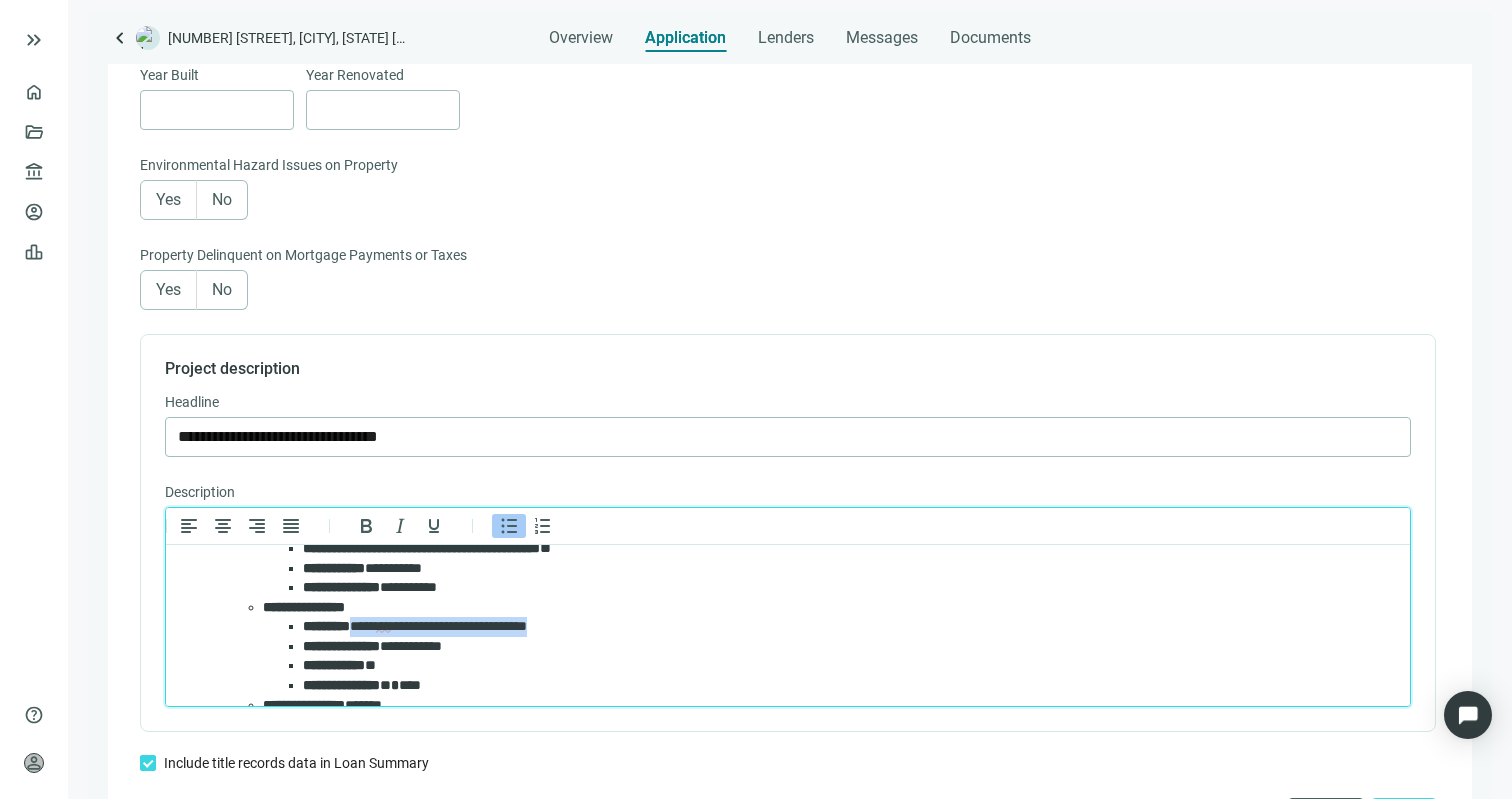 drag, startPoint x: 608, startPoint y: 626, endPoint x: 362, endPoint y: 630, distance: 246.03252 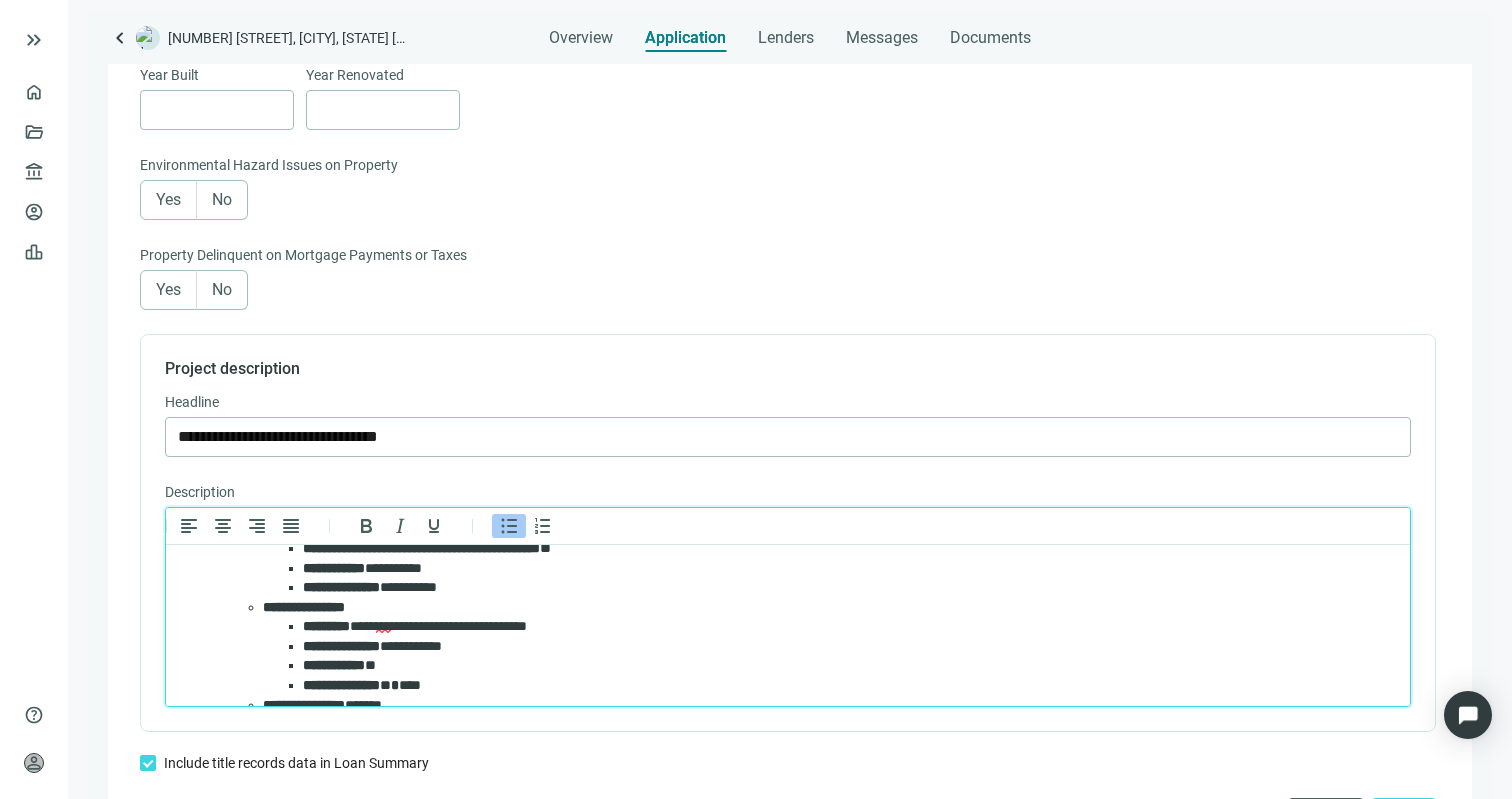 click on "**********" at bounding box center [828, 647] 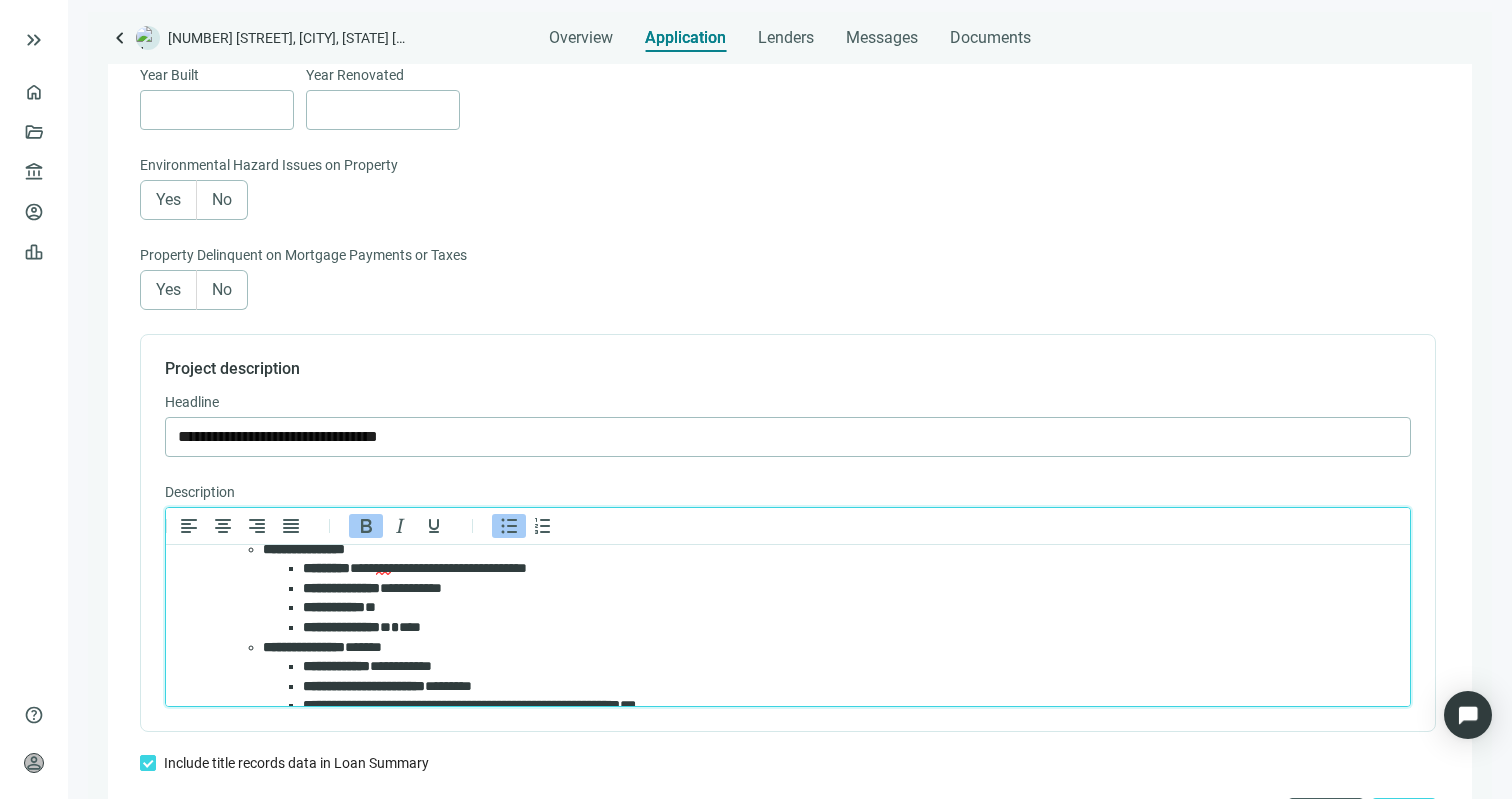scroll, scrollTop: 337, scrollLeft: 0, axis: vertical 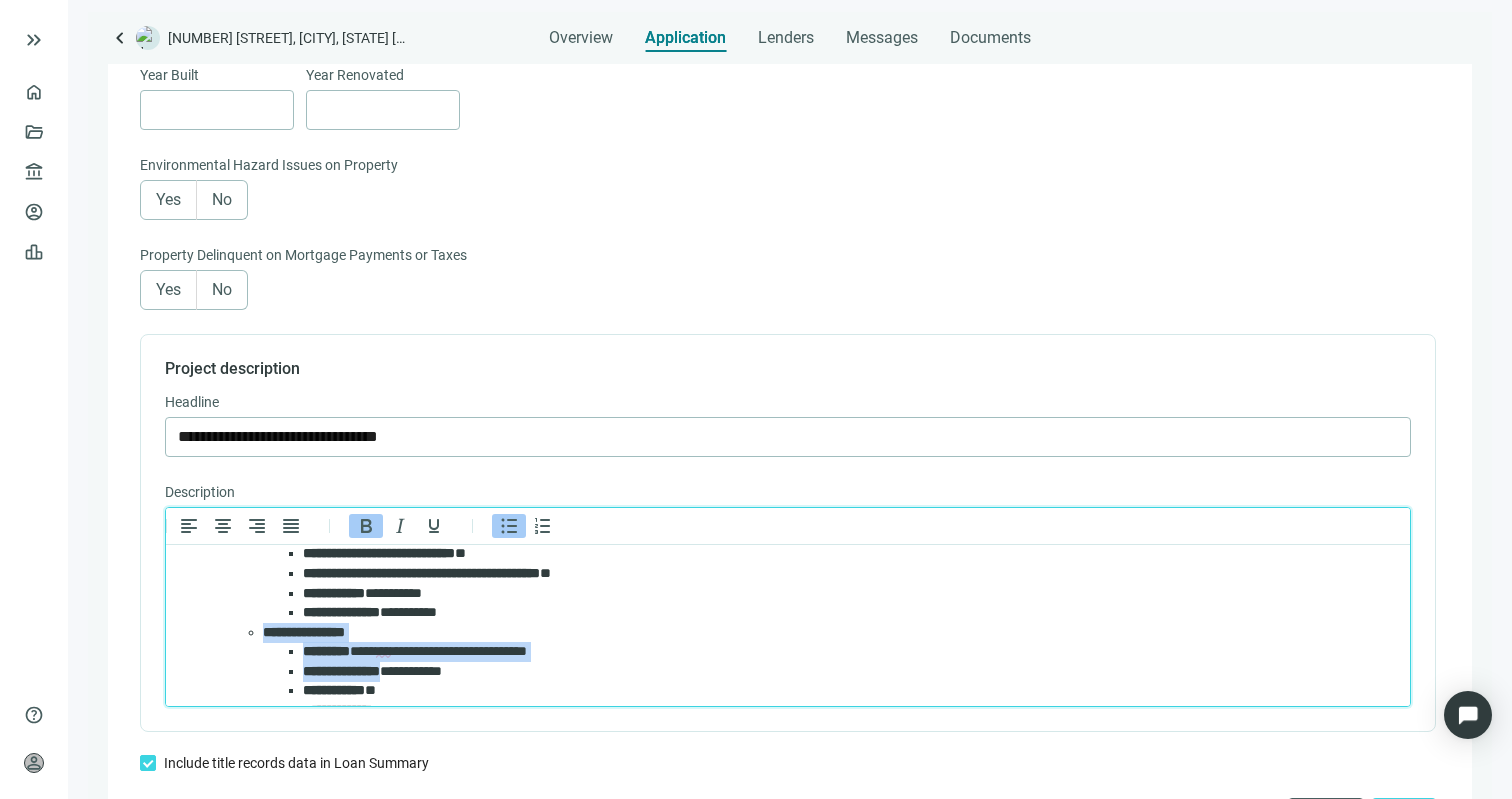 drag, startPoint x: 262, startPoint y: 586, endPoint x: 402, endPoint y: 668, distance: 162.24672 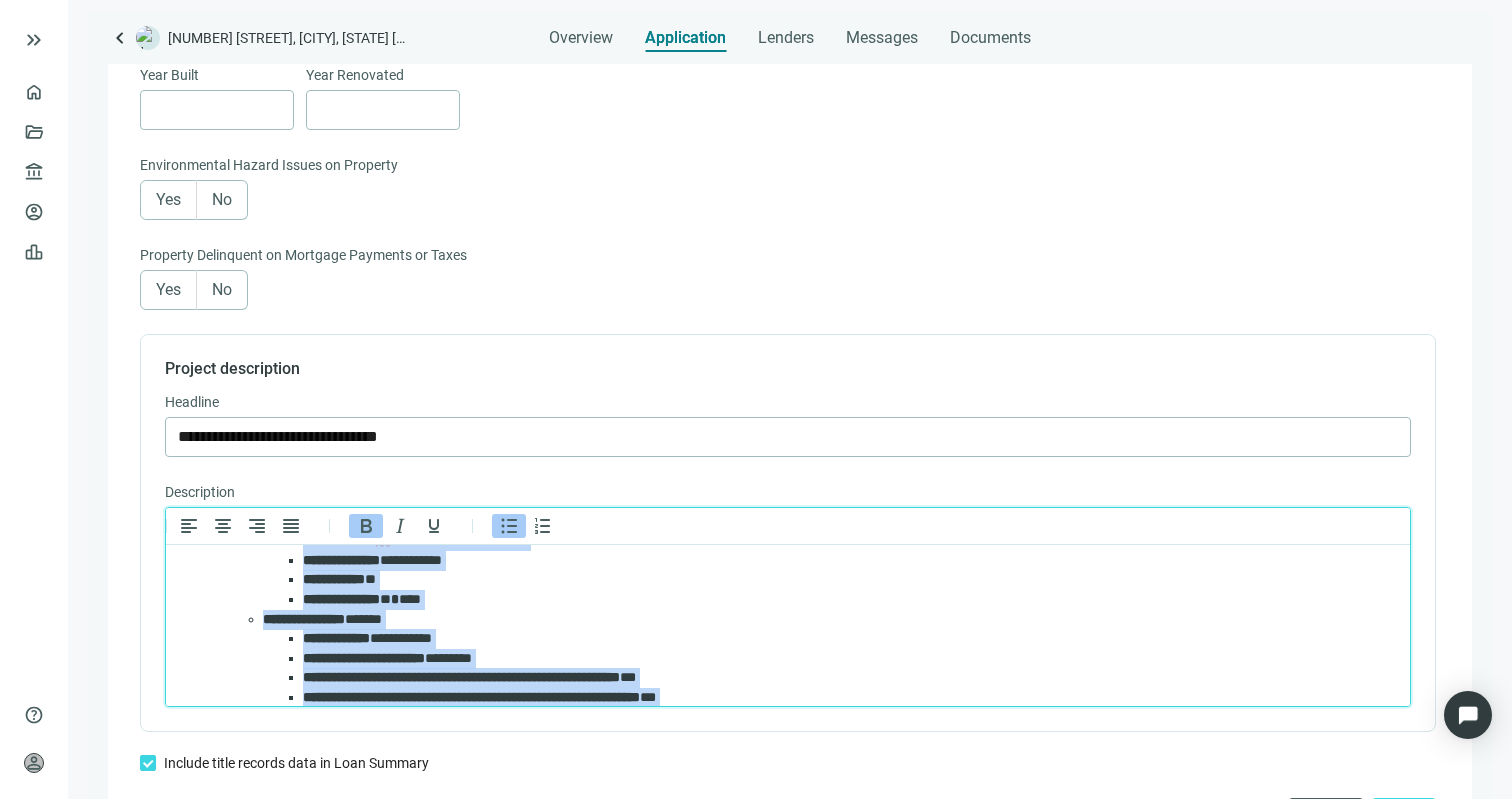 scroll, scrollTop: 494, scrollLeft: 0, axis: vertical 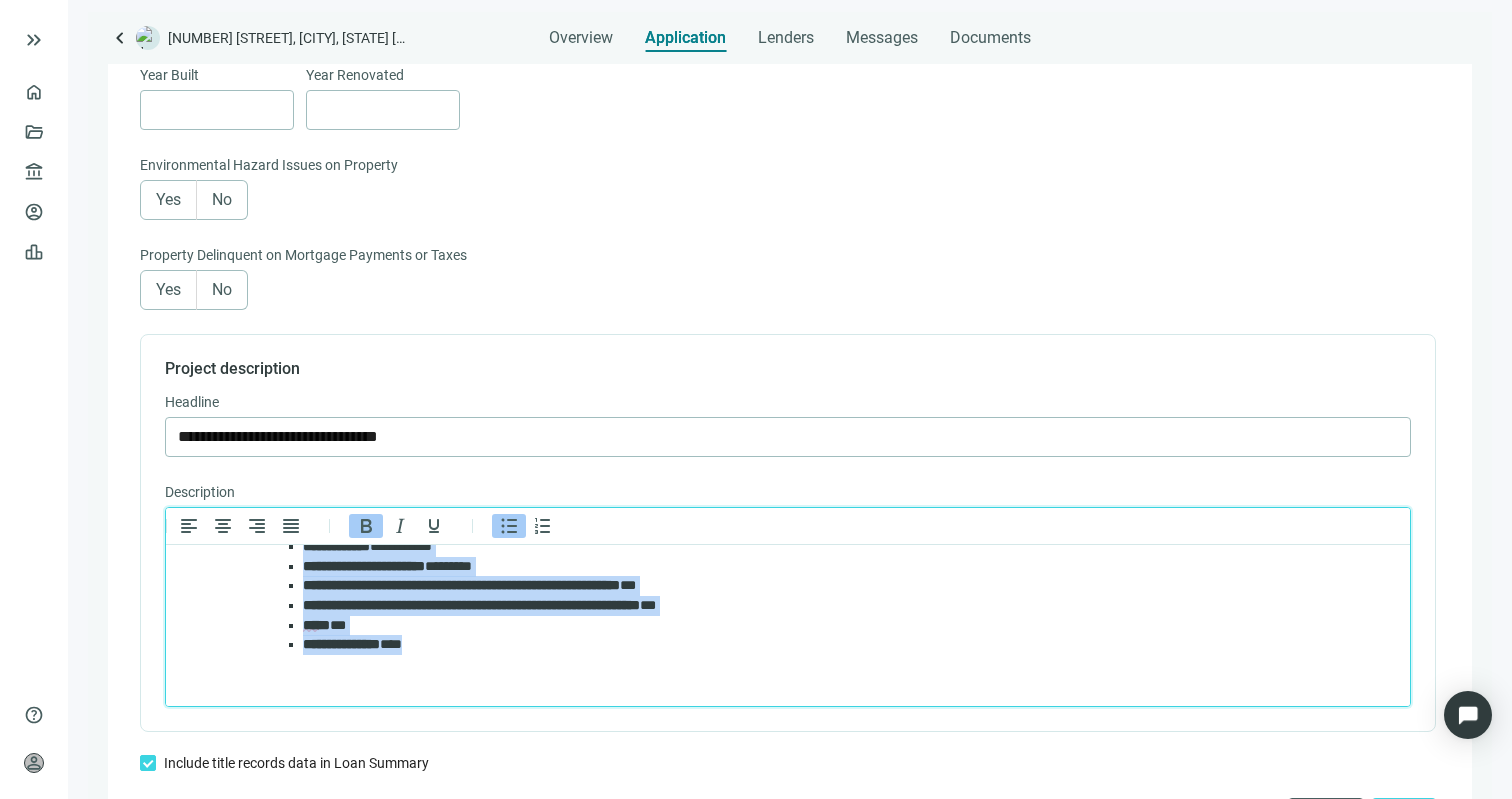 copy on "**********" 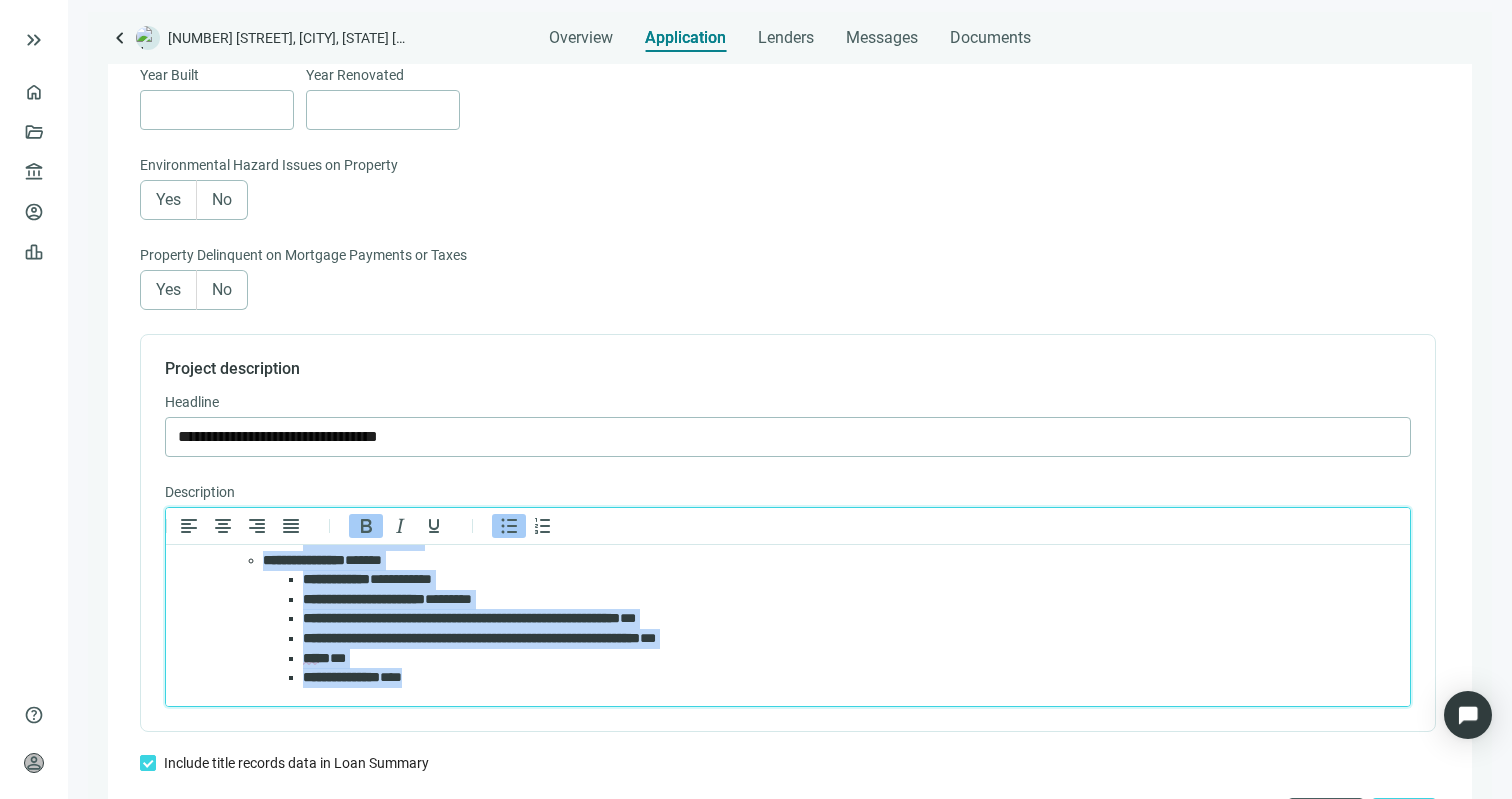 scroll, scrollTop: 339, scrollLeft: 0, axis: vertical 